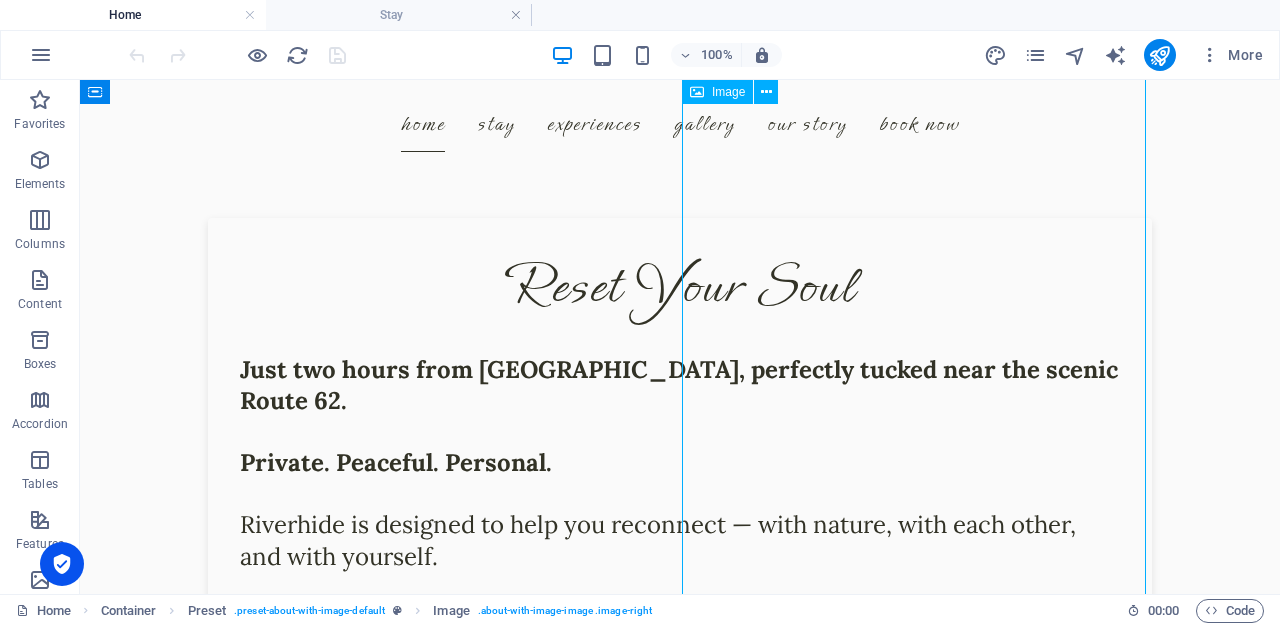 scroll, scrollTop: 0, scrollLeft: 0, axis: both 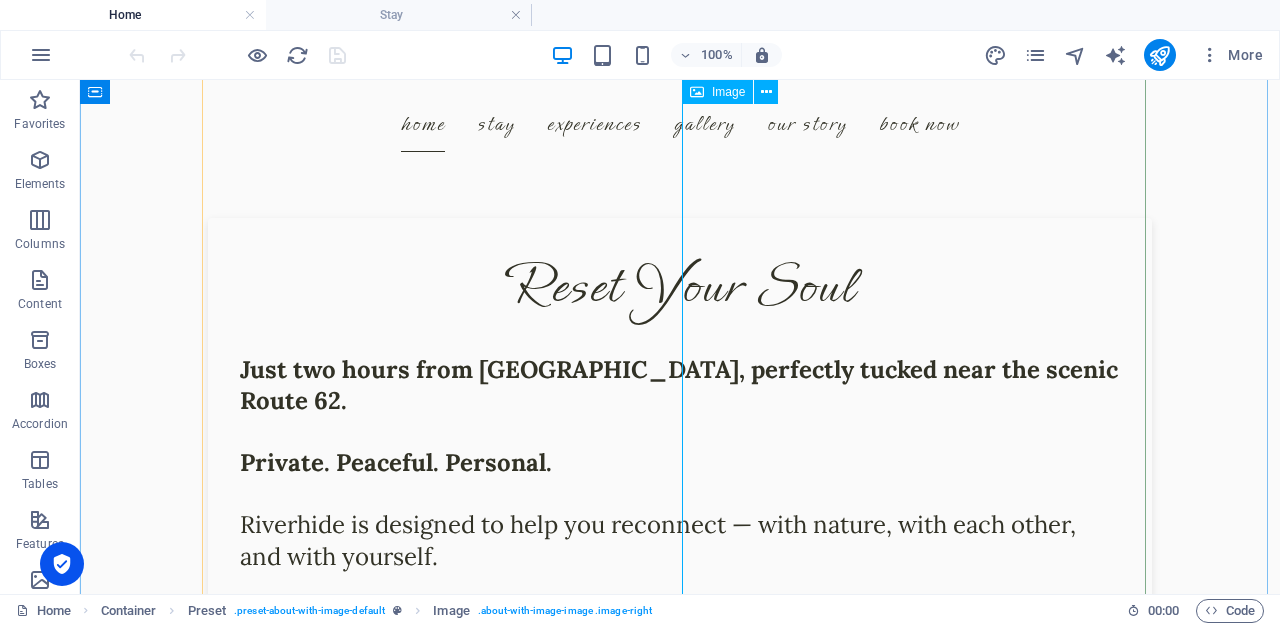 click at bounding box center (352, 755) 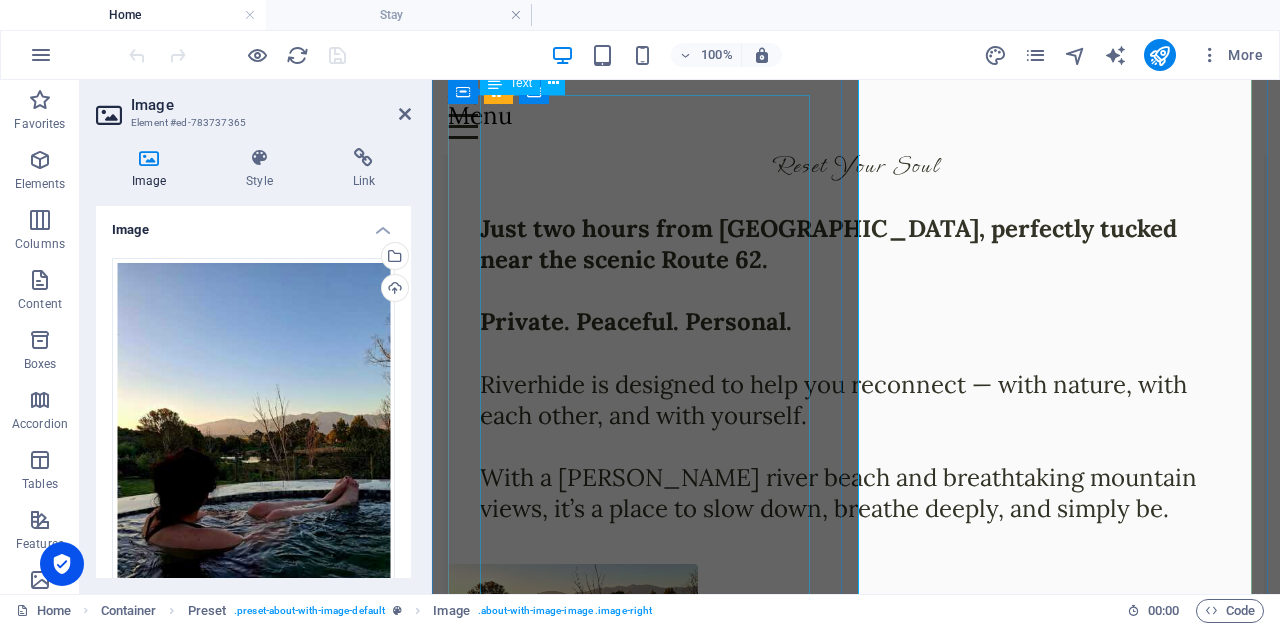 scroll, scrollTop: 716, scrollLeft: 0, axis: vertical 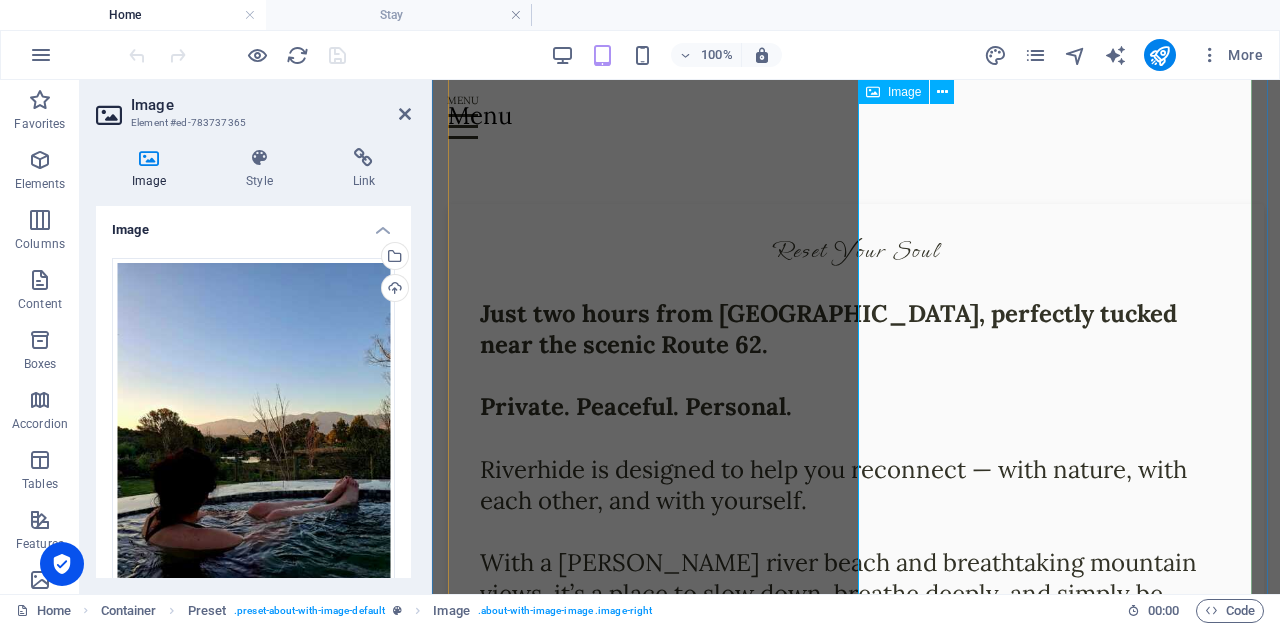 click at bounding box center (573, 699) 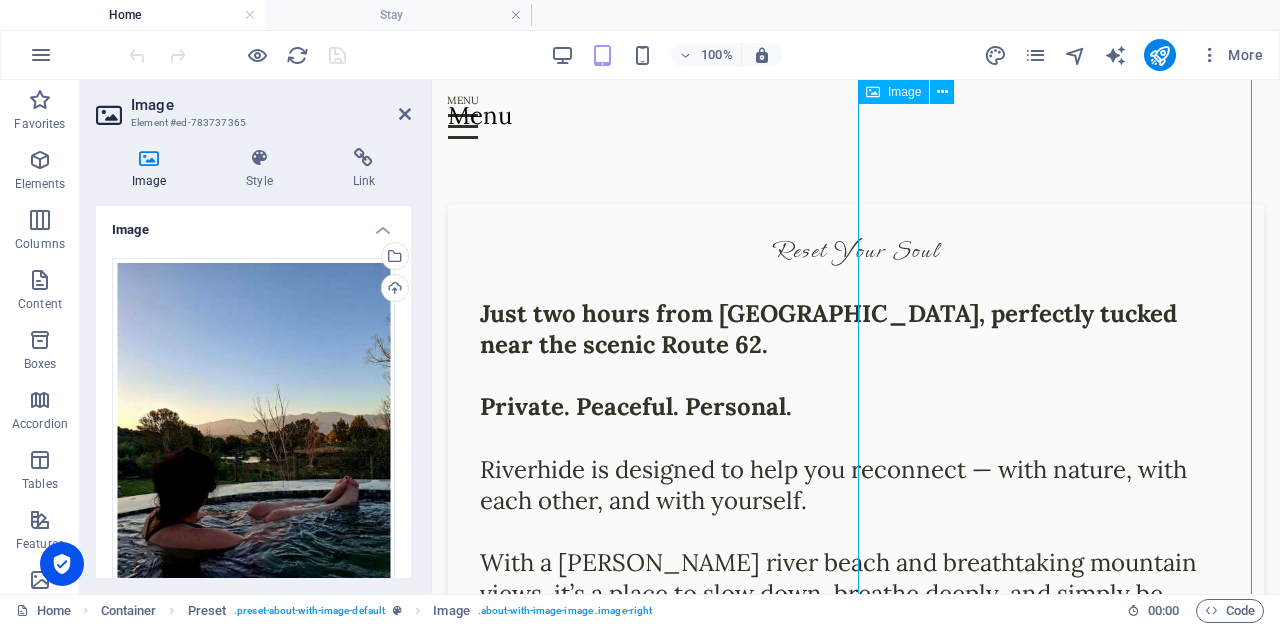 click at bounding box center [573, 699] 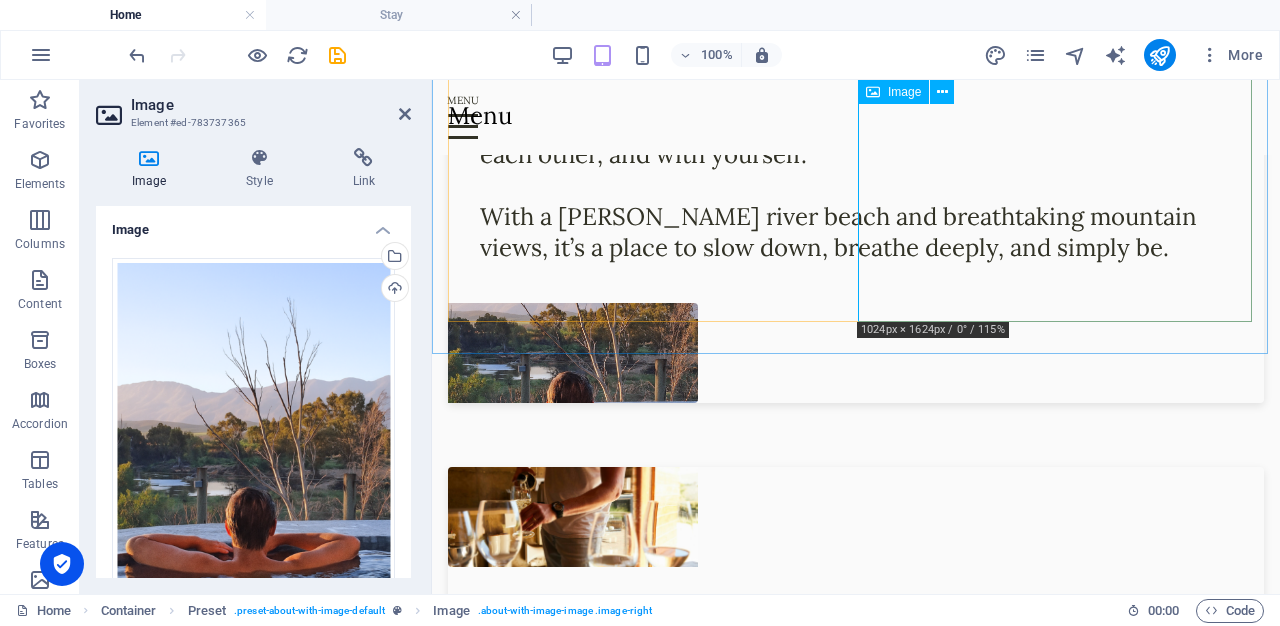 scroll, scrollTop: 1036, scrollLeft: 0, axis: vertical 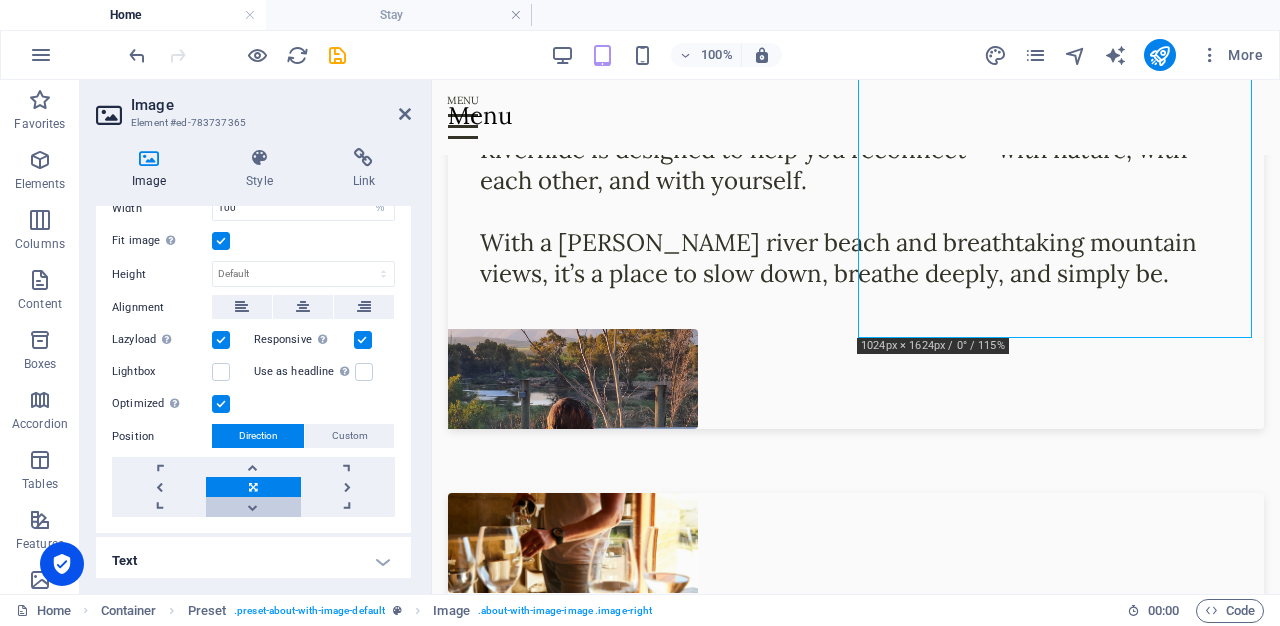 click at bounding box center [253, 507] 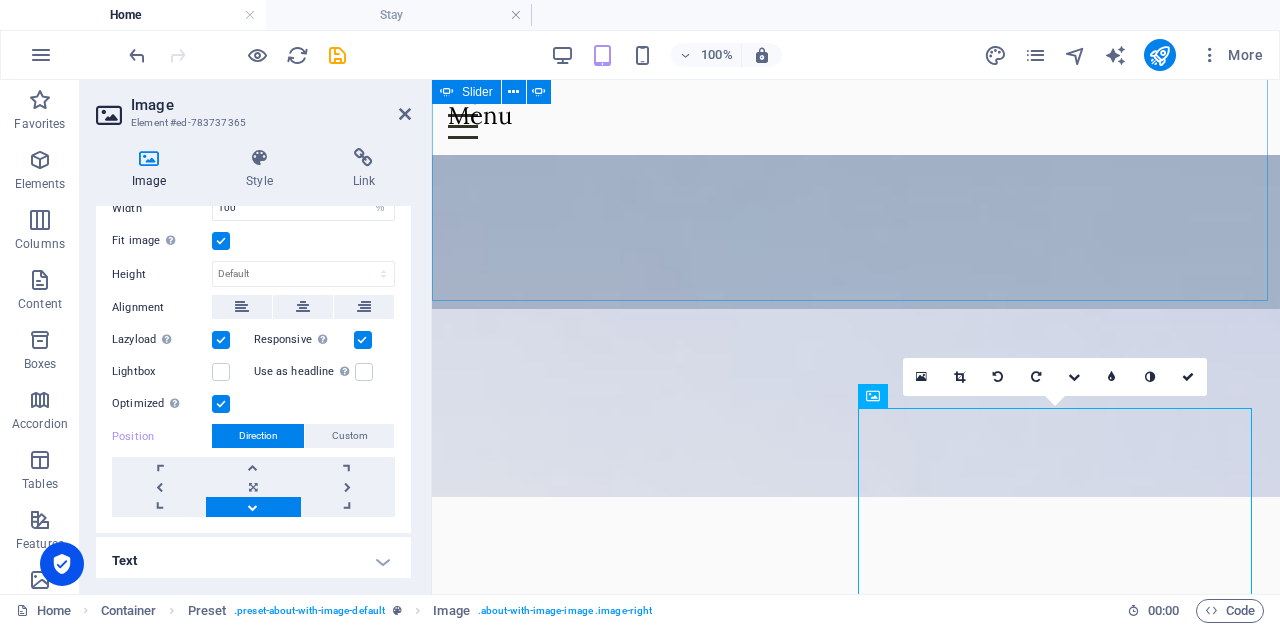 scroll, scrollTop: 316, scrollLeft: 0, axis: vertical 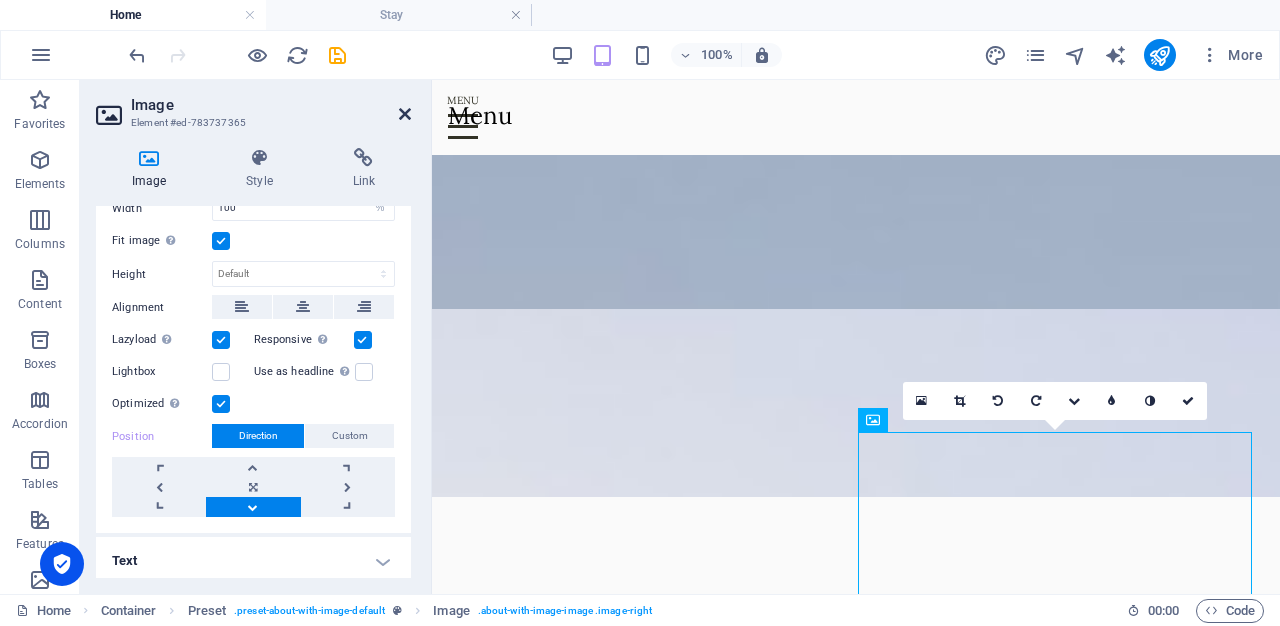 click at bounding box center (405, 114) 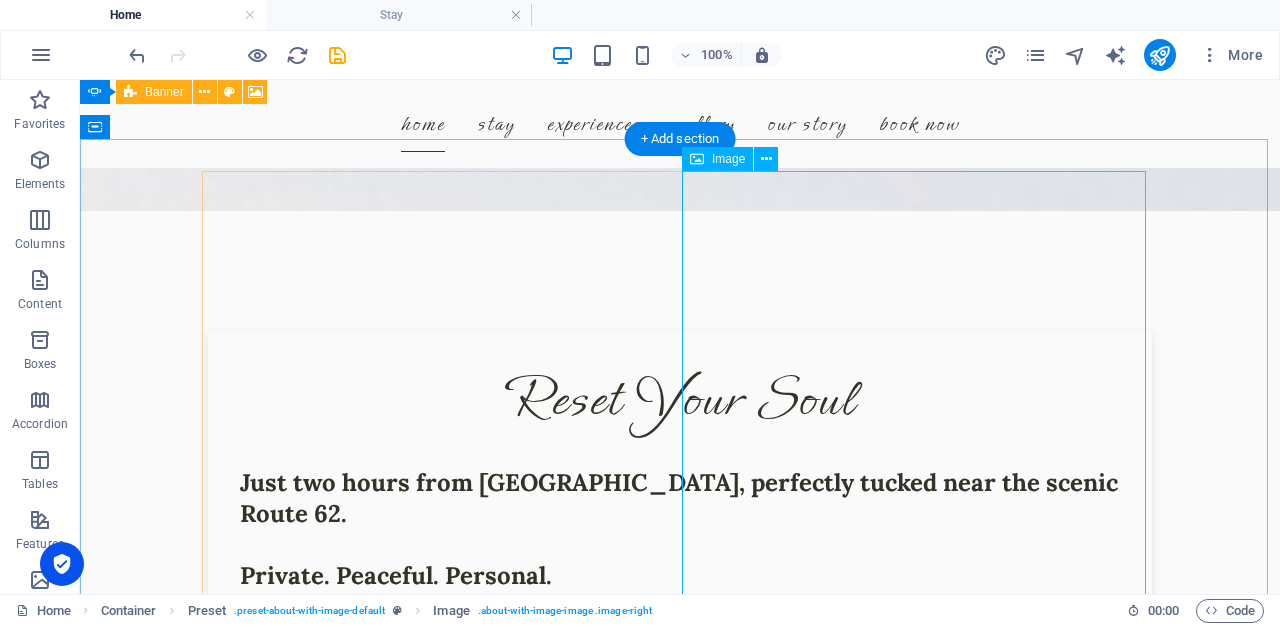 scroll, scrollTop: 716, scrollLeft: 0, axis: vertical 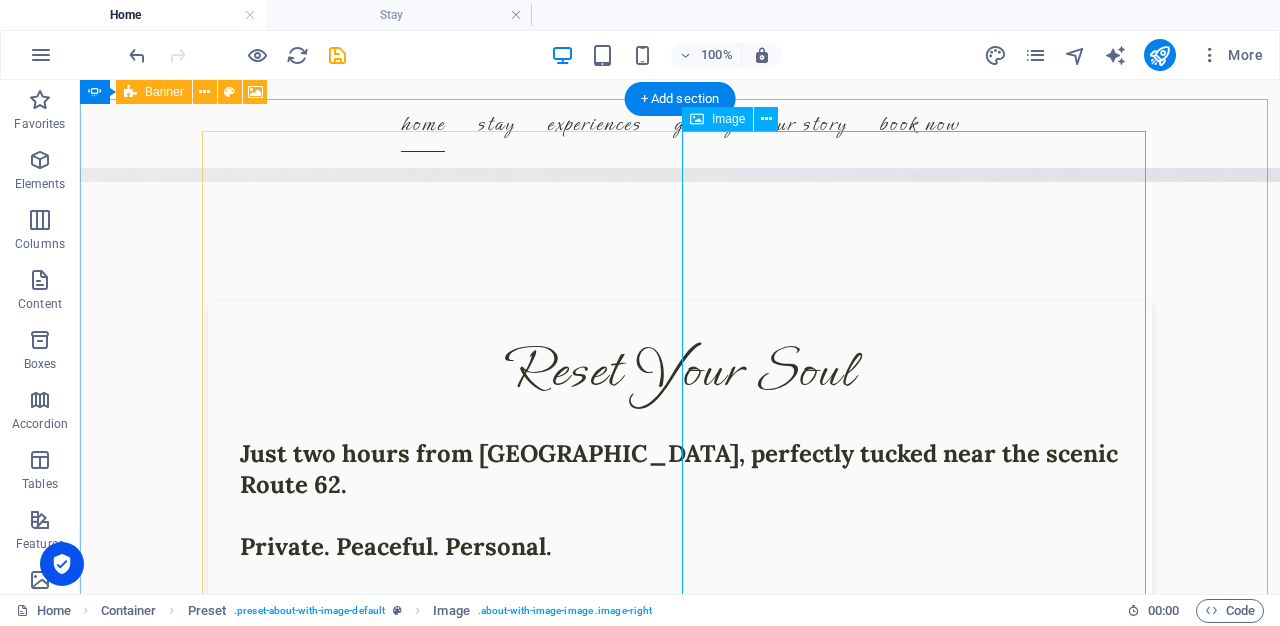 click at bounding box center (352, 839) 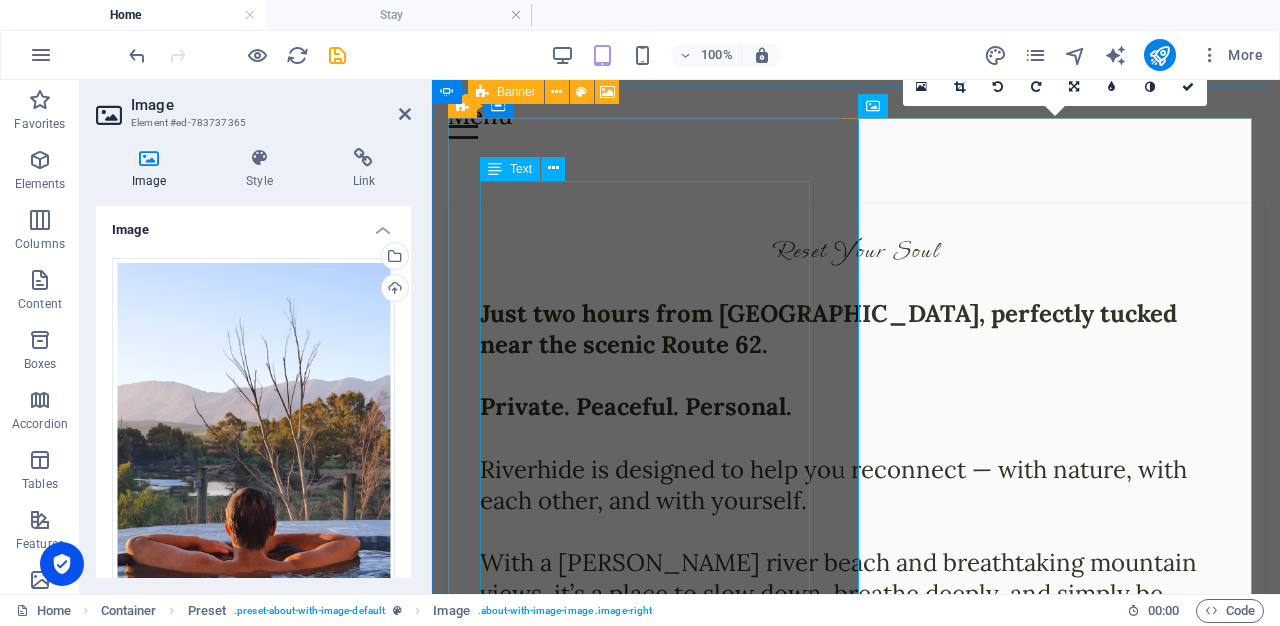 scroll, scrollTop: 630, scrollLeft: 0, axis: vertical 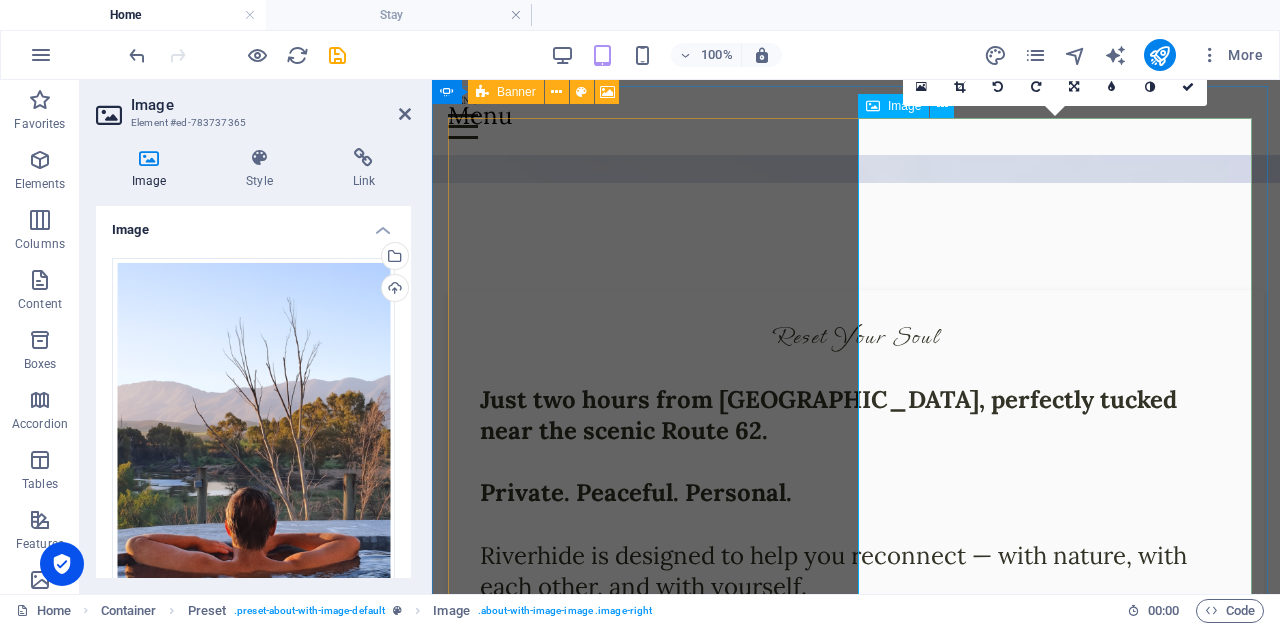 click at bounding box center [573, 785] 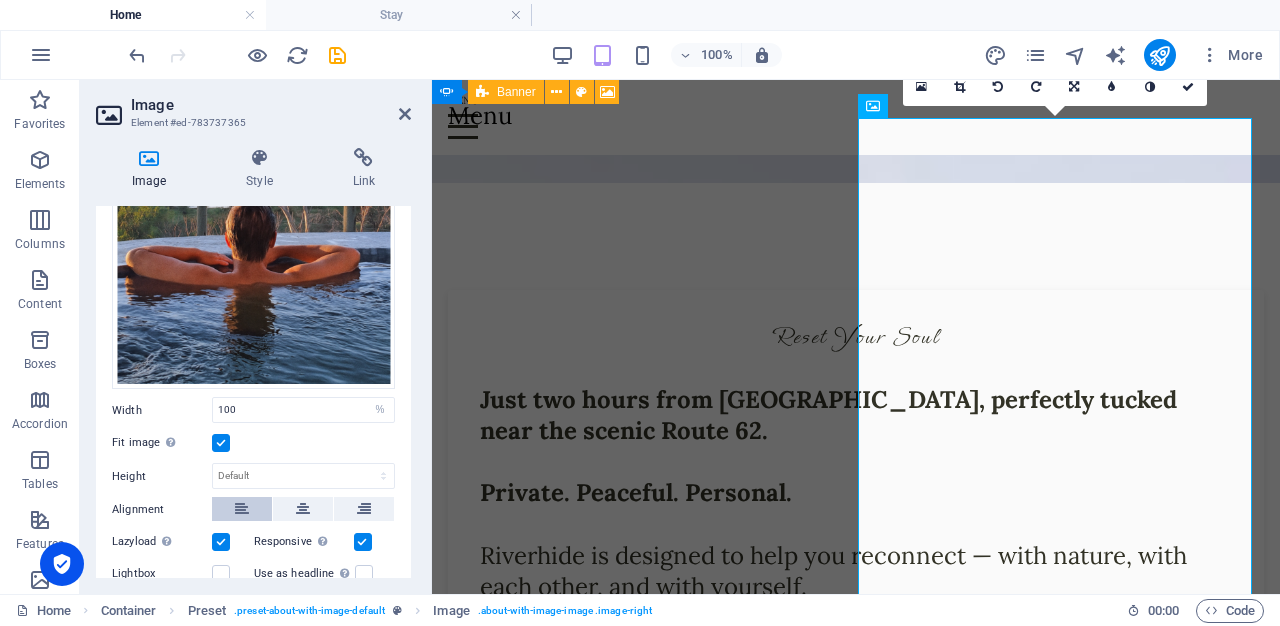 scroll, scrollTop: 320, scrollLeft: 0, axis: vertical 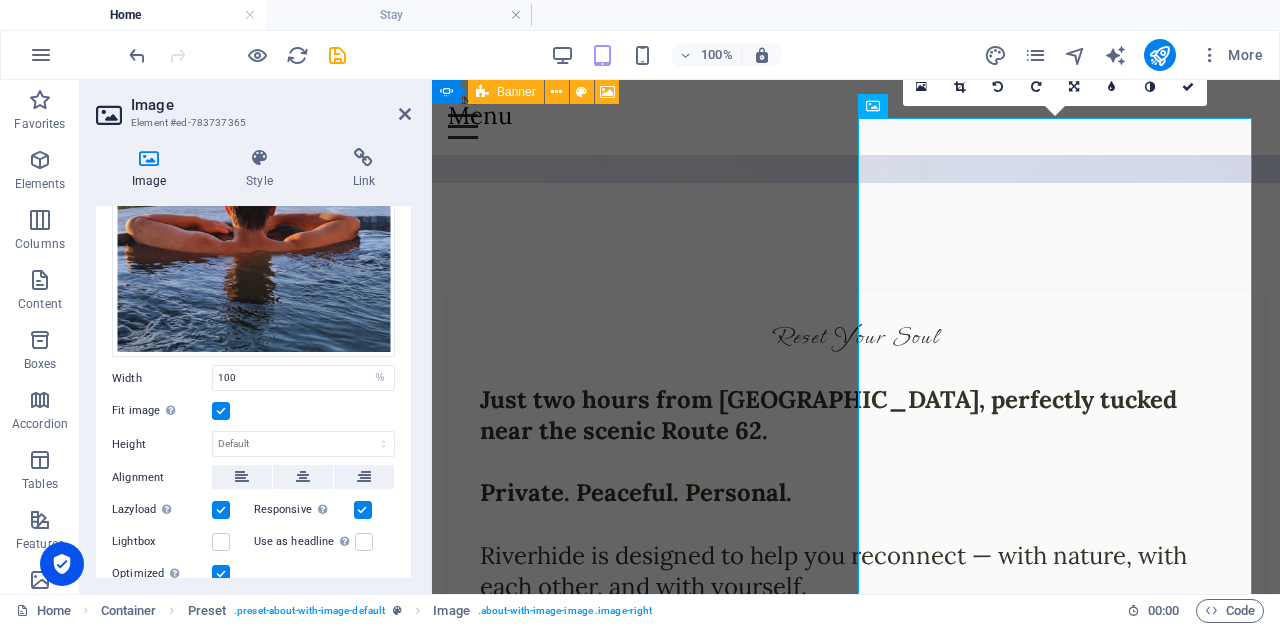 click at bounding box center (221, 411) 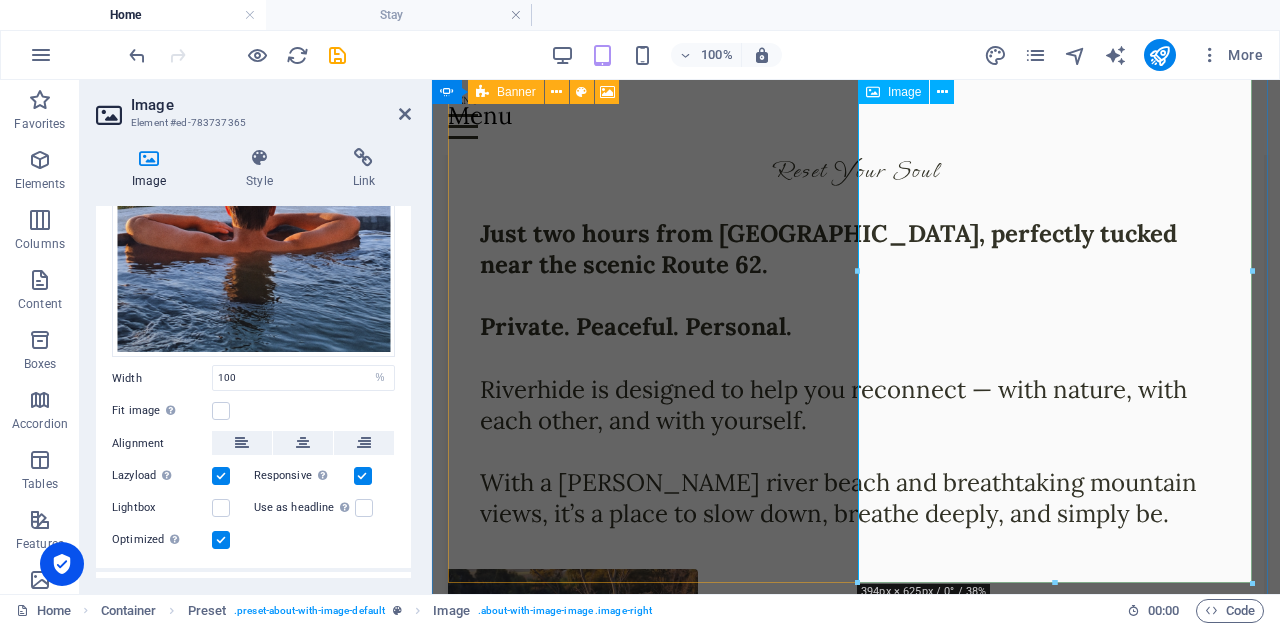 scroll, scrollTop: 790, scrollLeft: 0, axis: vertical 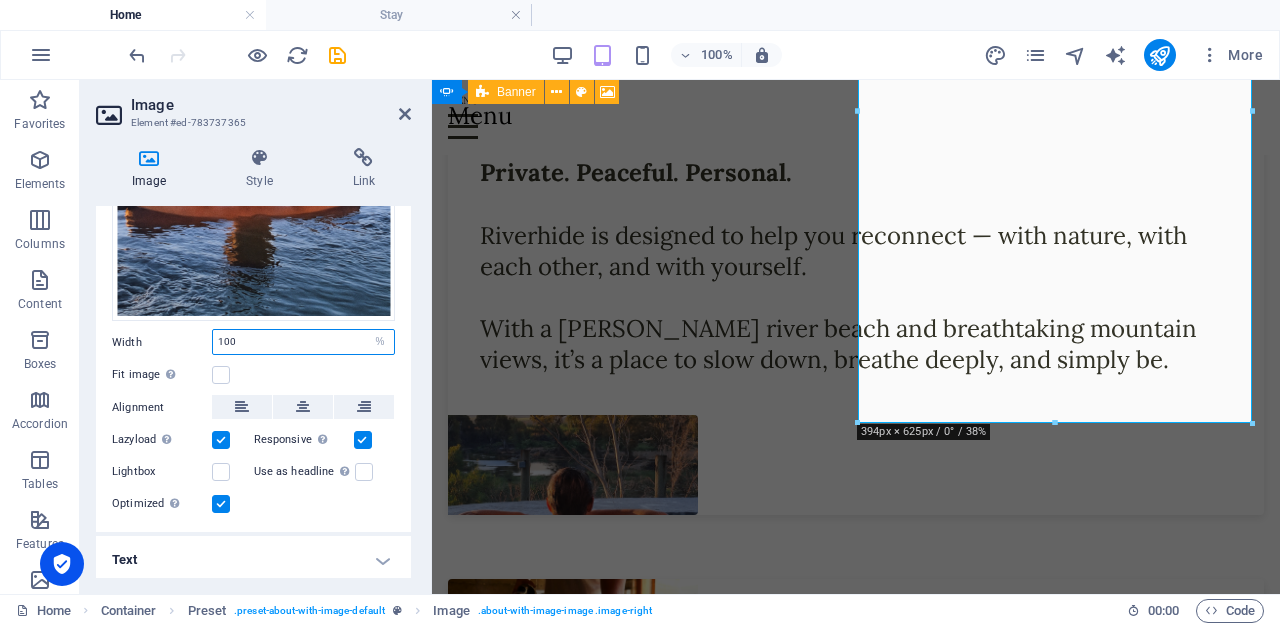 click on "100" at bounding box center [303, 342] 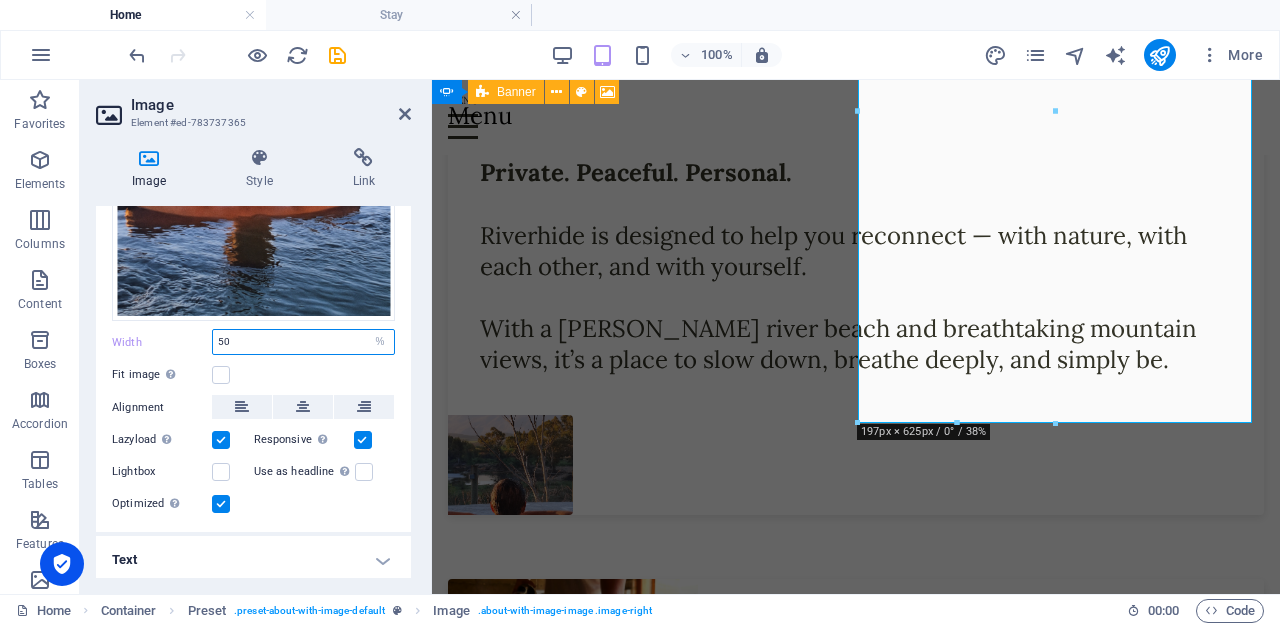 click on "50" at bounding box center (303, 342) 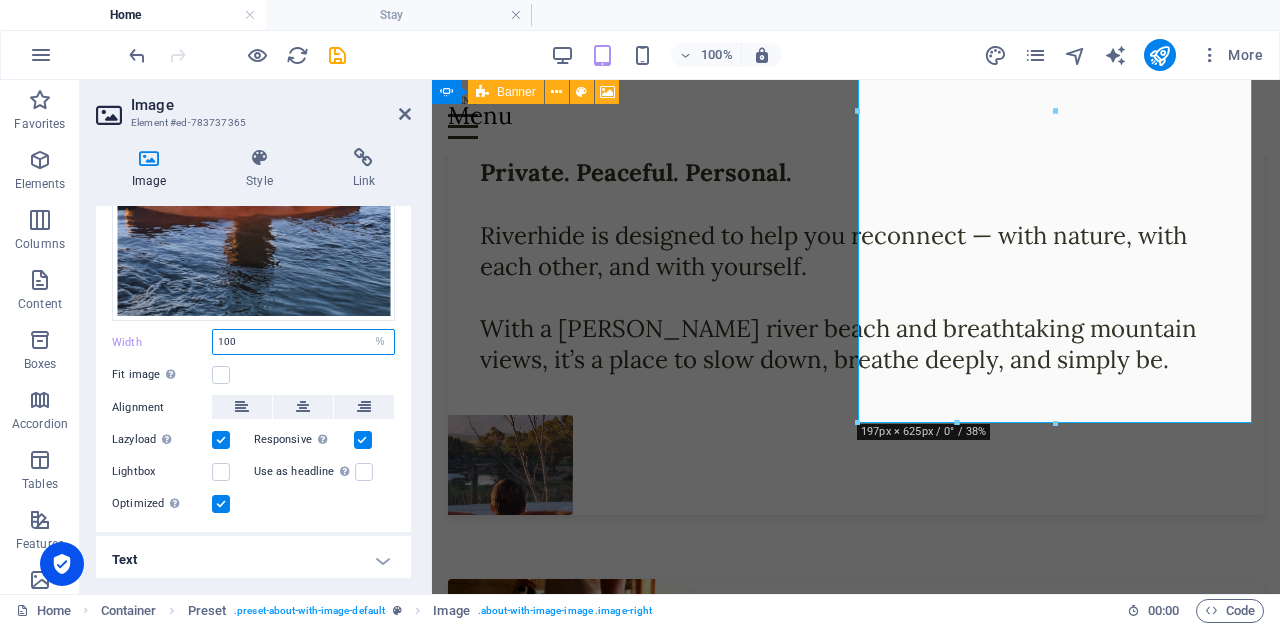 type on "100" 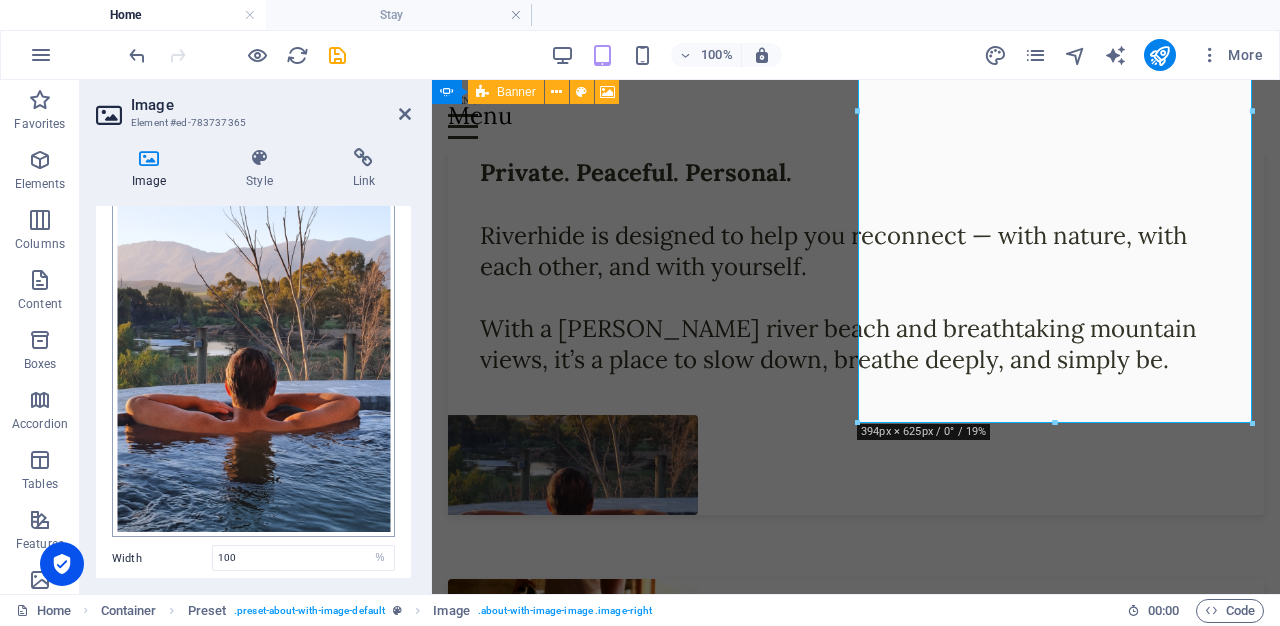 scroll, scrollTop: 356, scrollLeft: 0, axis: vertical 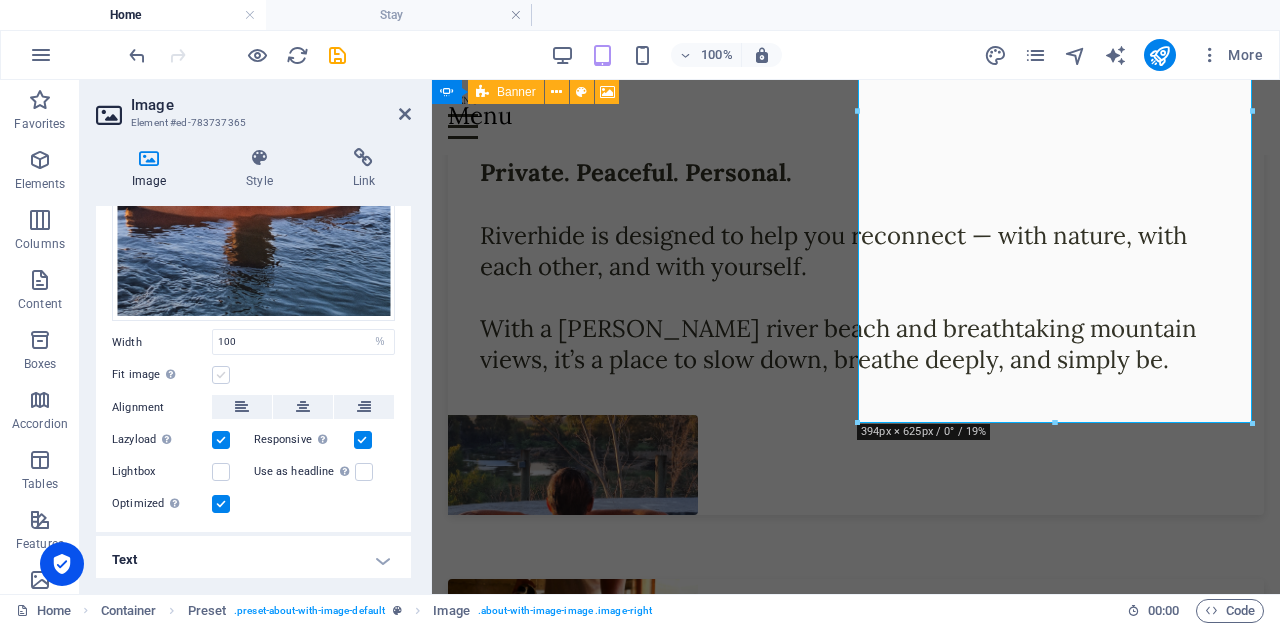 click at bounding box center (221, 375) 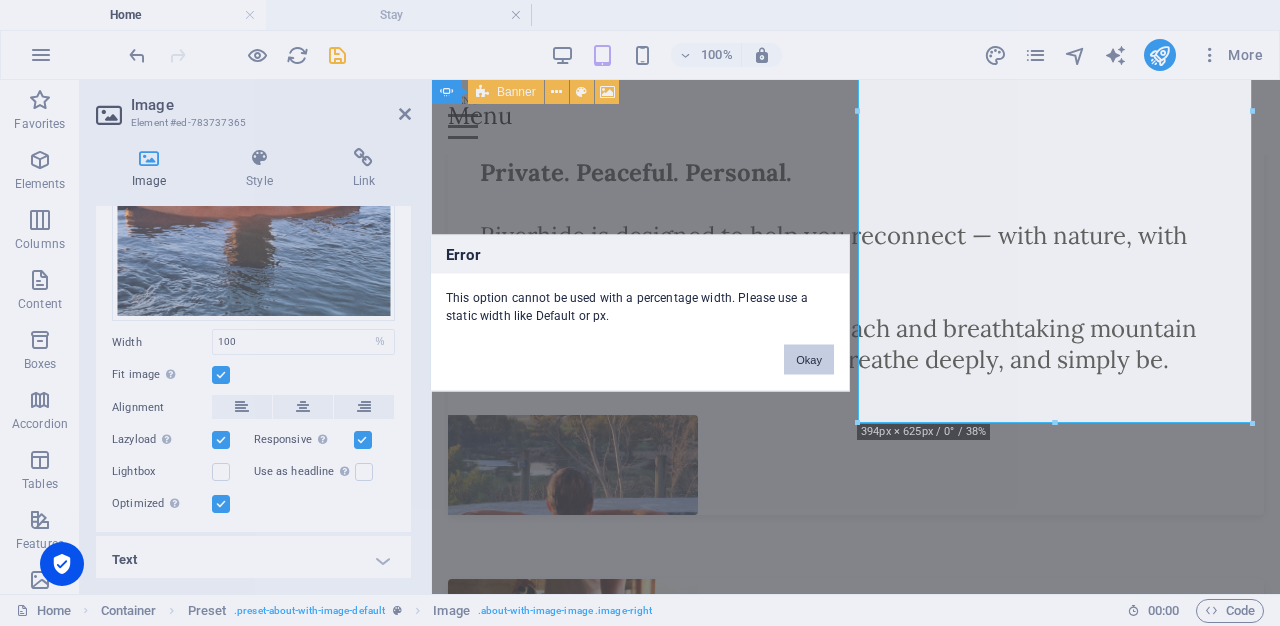 click on "Okay" at bounding box center (809, 360) 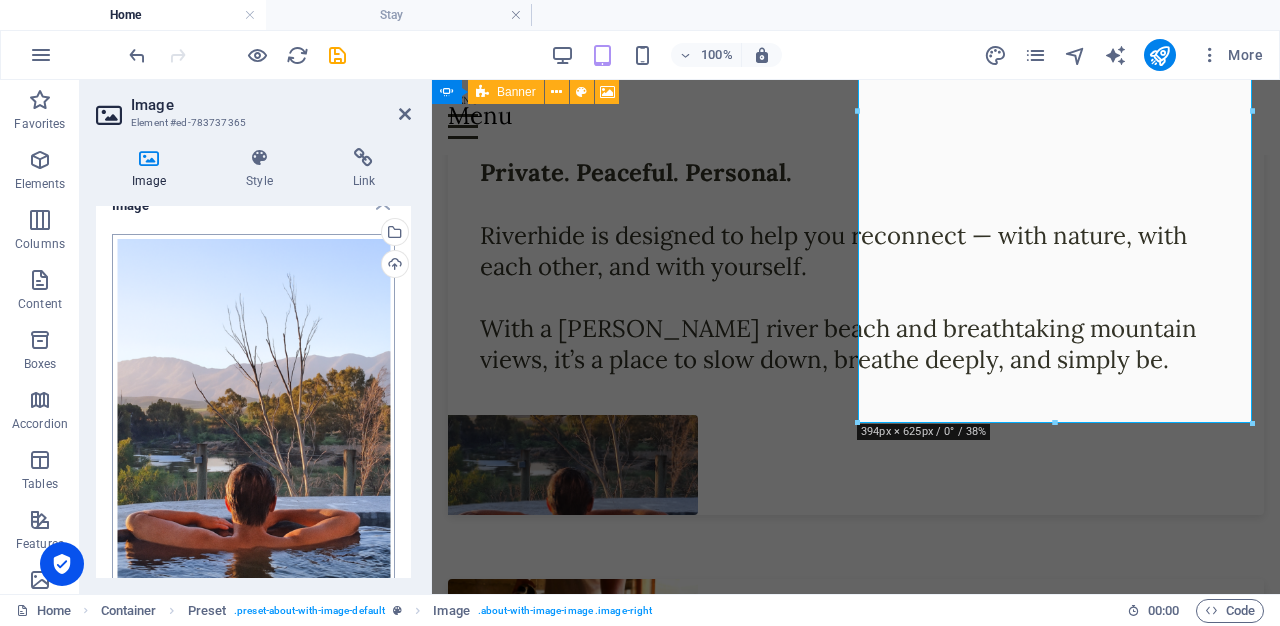 scroll, scrollTop: 0, scrollLeft: 0, axis: both 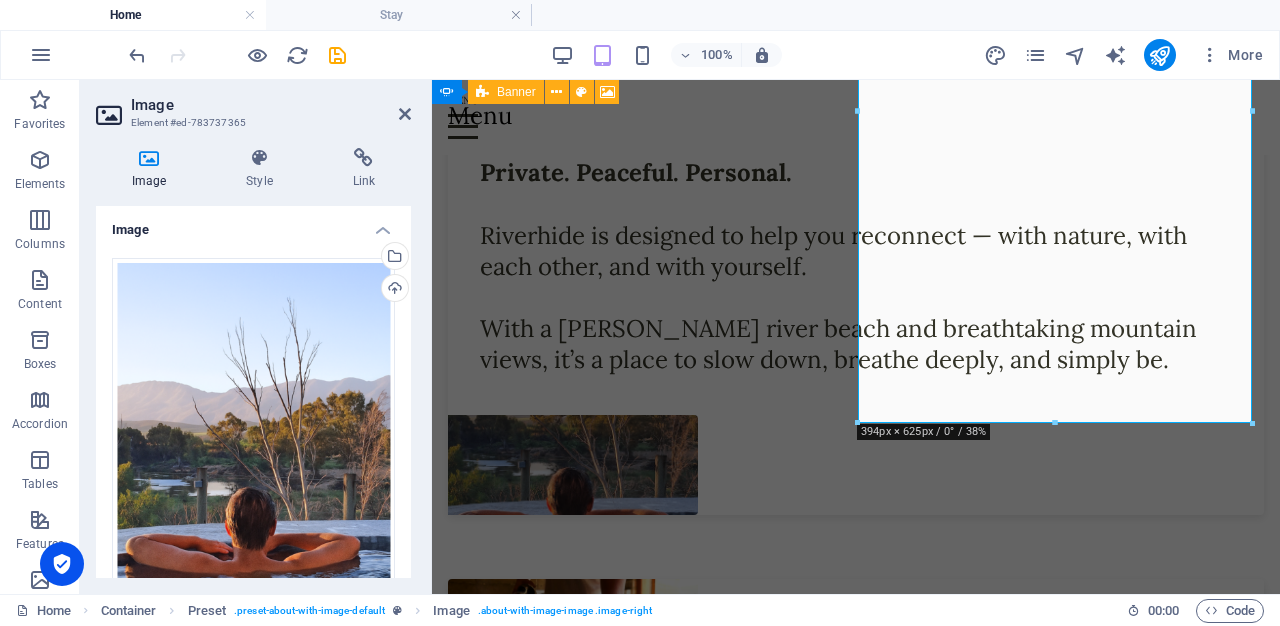click on "Image Style Link Image Drag files here, click to choose files or select files from Files or our free stock photos & videos Select files from the file manager, stock photos, or upload file(s) Upload Width 100 Default auto px rem % em vh vw Fit image Automatically fit image to a fixed width and height Height Default auto px Alignment Lazyload Loading images after the page loads improves page speed. Responsive Automatically load retina image and smartphone optimized sizes. Lightbox Use as headline The image will be wrapped in an H1 headline tag. Useful for giving alternative text the weight of an H1 headline, e.g. for the logo. Leave unchecked if uncertain. Optimized Images are compressed to improve page speed. Position Direction Custom X offset 50 px rem % vh vw Y offset 50 px rem % vh vw Text Float No float Image left Image right Determine how text should behave around the image. Text Alternative text Image caption Paragraph Format Normal Heading 1 Heading 2 Heading 3 Heading 4 Heading 5 Heading 6 Code Arial 8" at bounding box center [253, 363] 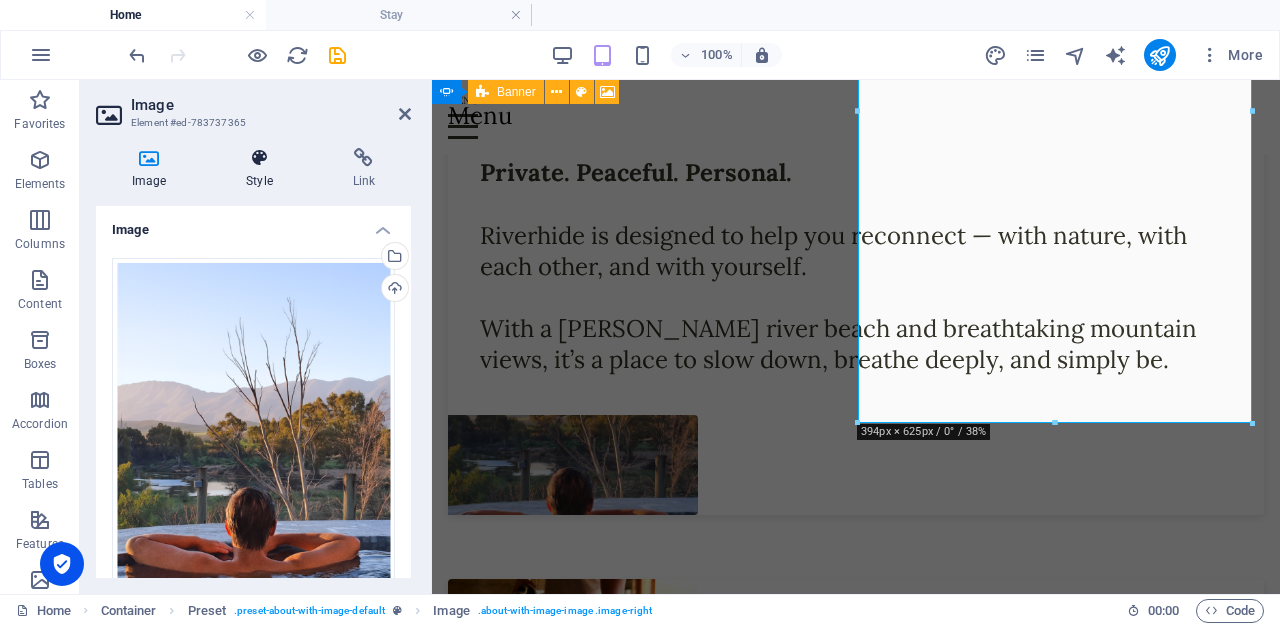 click on "Style" at bounding box center [263, 169] 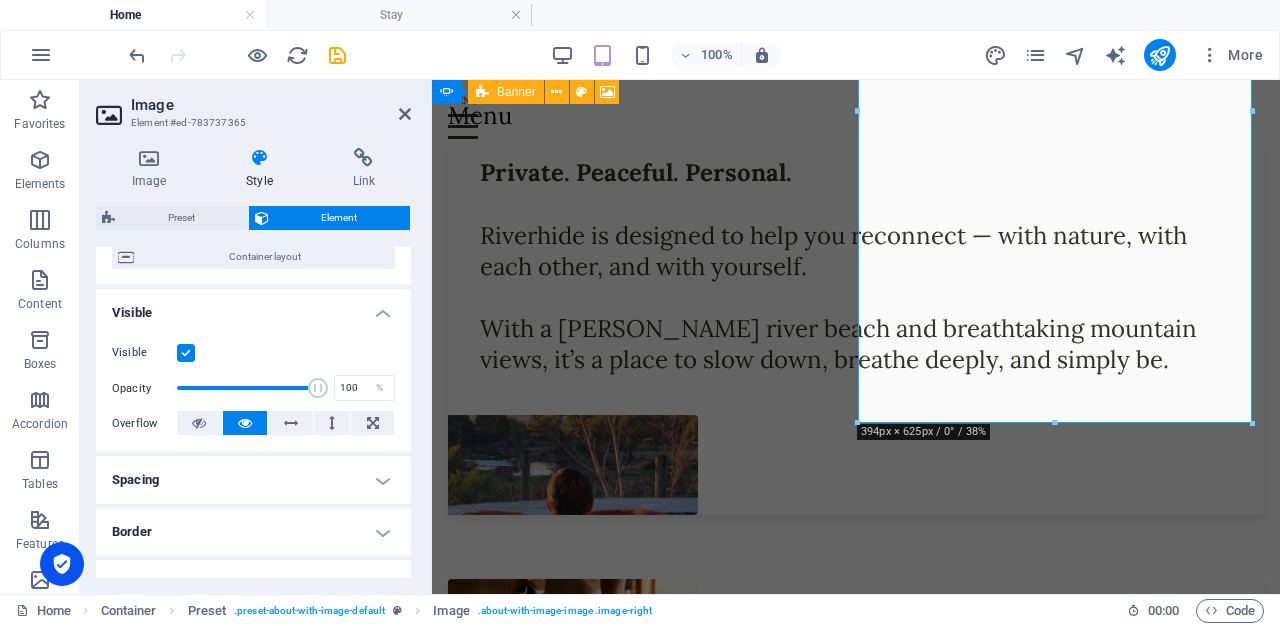 scroll, scrollTop: 320, scrollLeft: 0, axis: vertical 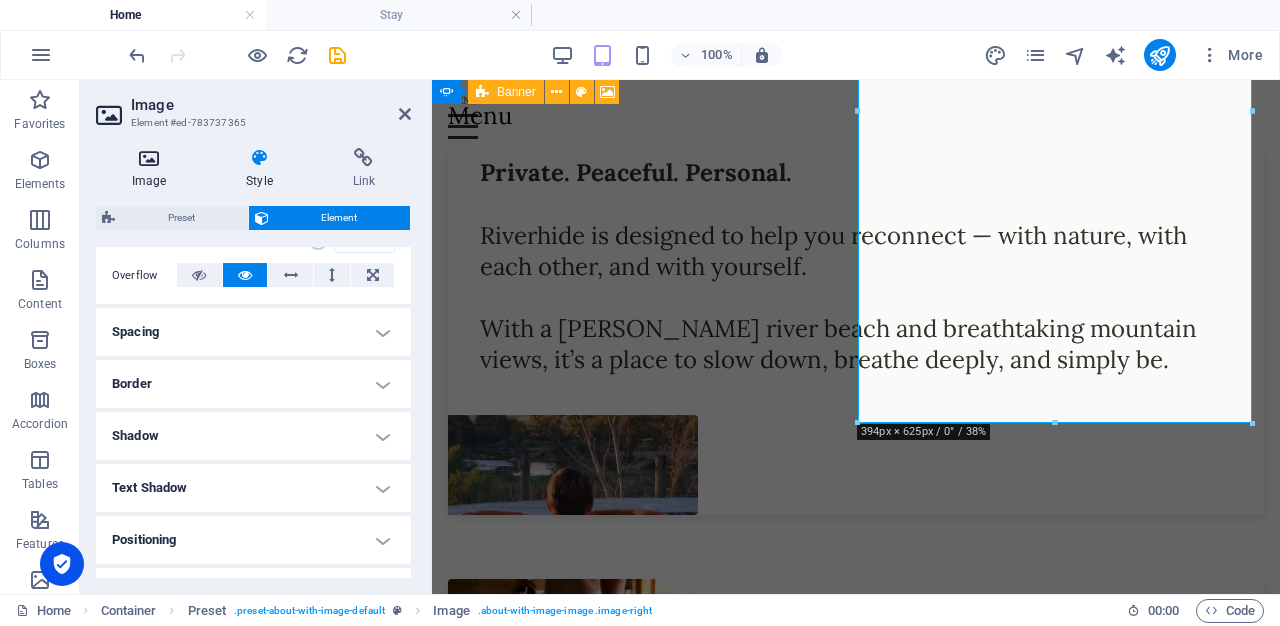 click at bounding box center (149, 158) 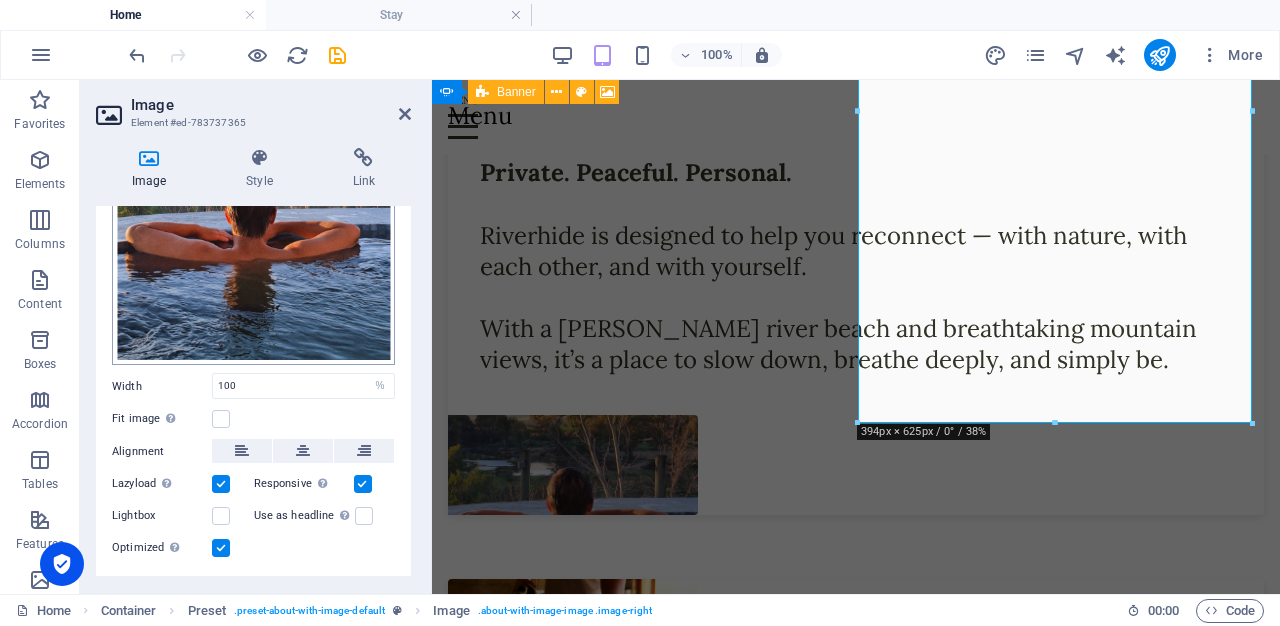 scroll, scrollTop: 356, scrollLeft: 0, axis: vertical 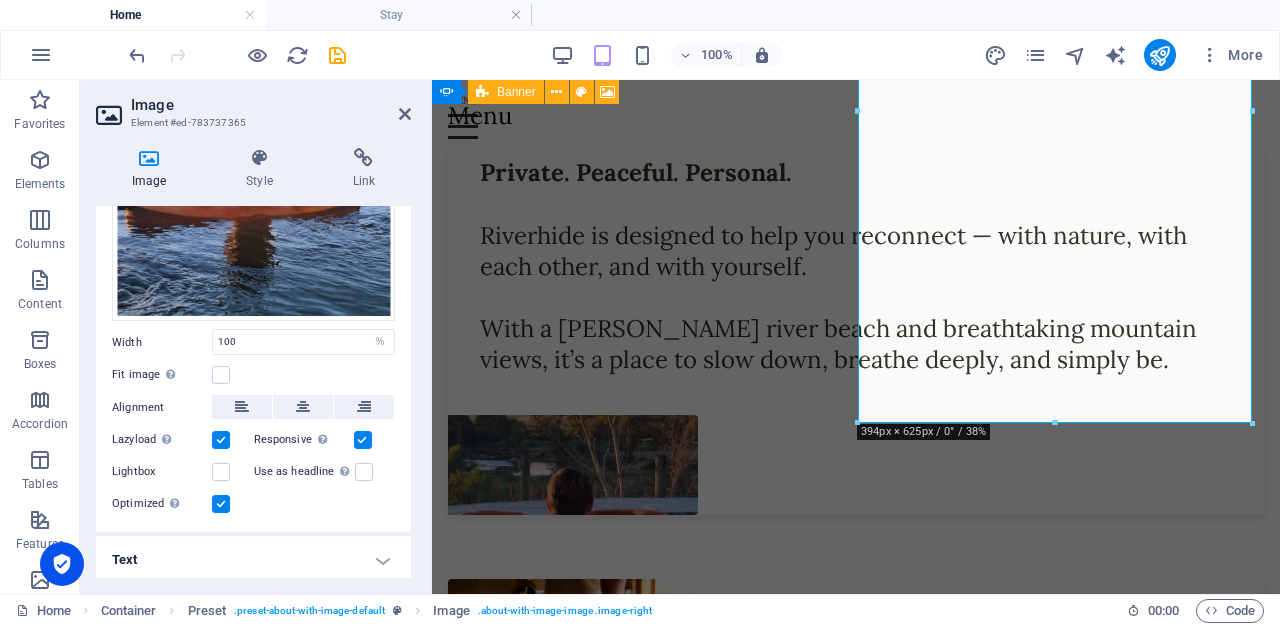 click on "Text" at bounding box center [253, 560] 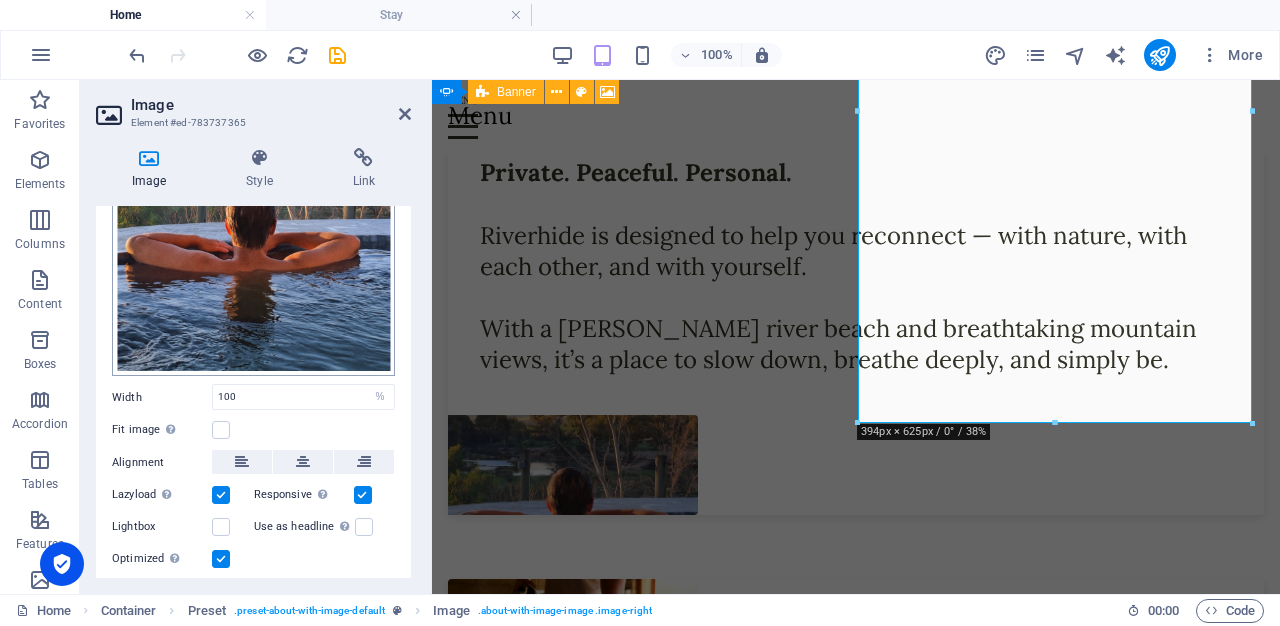 scroll, scrollTop: 0, scrollLeft: 0, axis: both 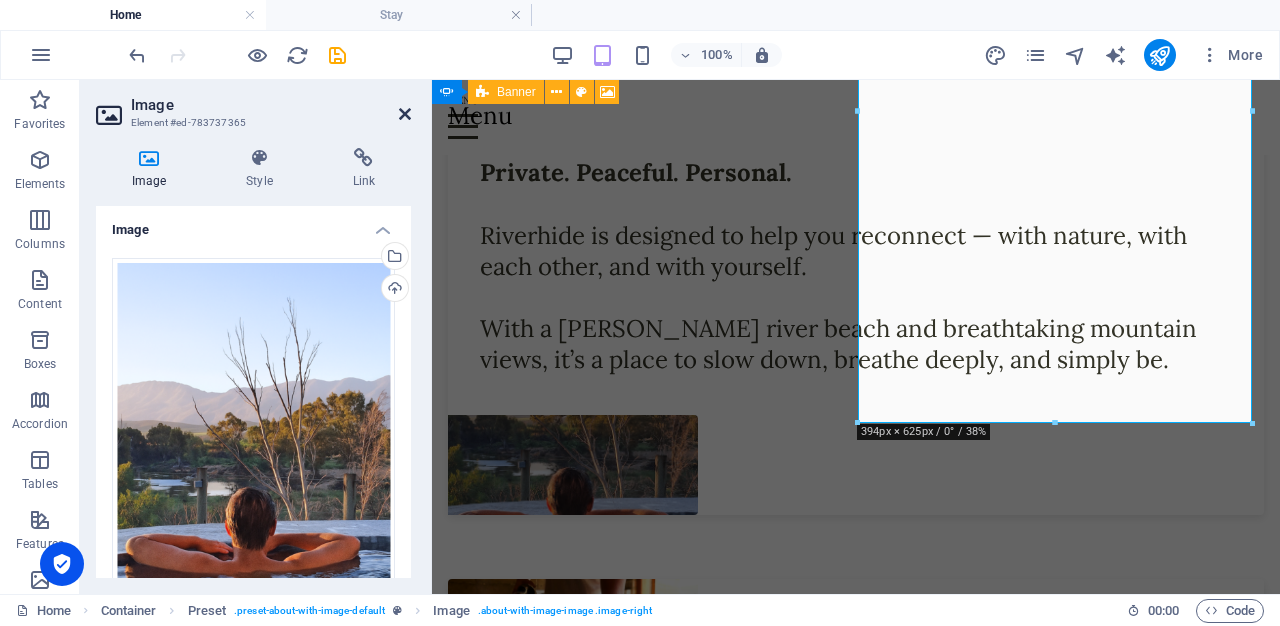 drag, startPoint x: 404, startPoint y: 113, endPoint x: 840, endPoint y: 222, distance: 449.41852 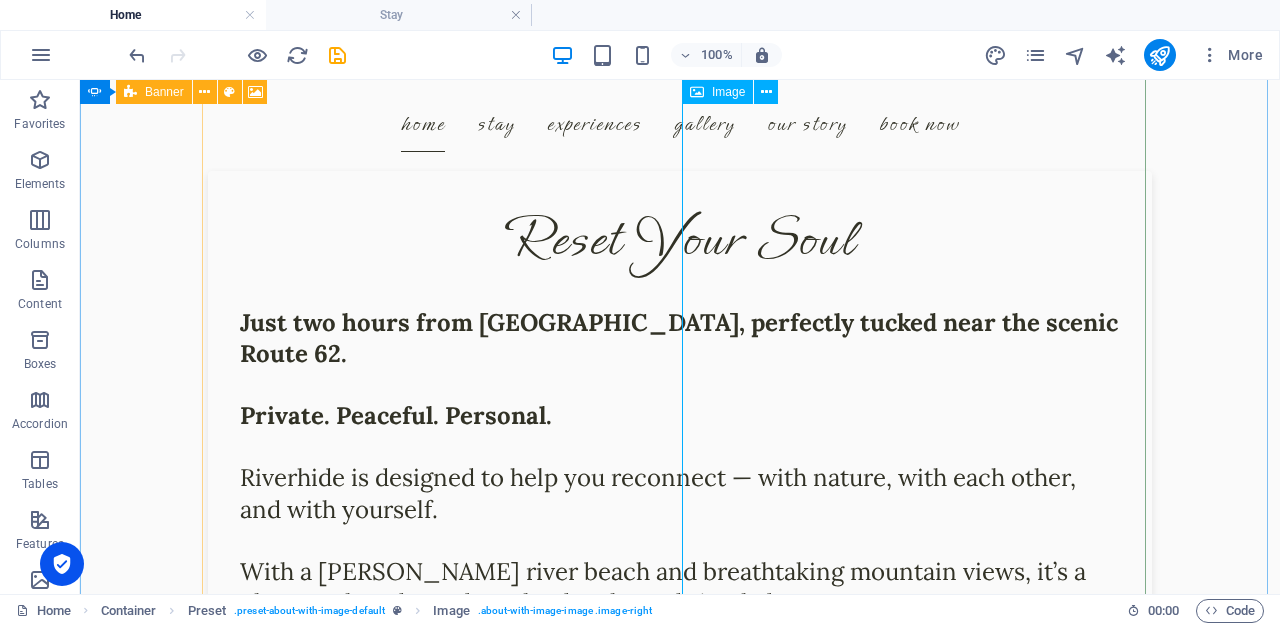 scroll, scrollTop: 837, scrollLeft: 0, axis: vertical 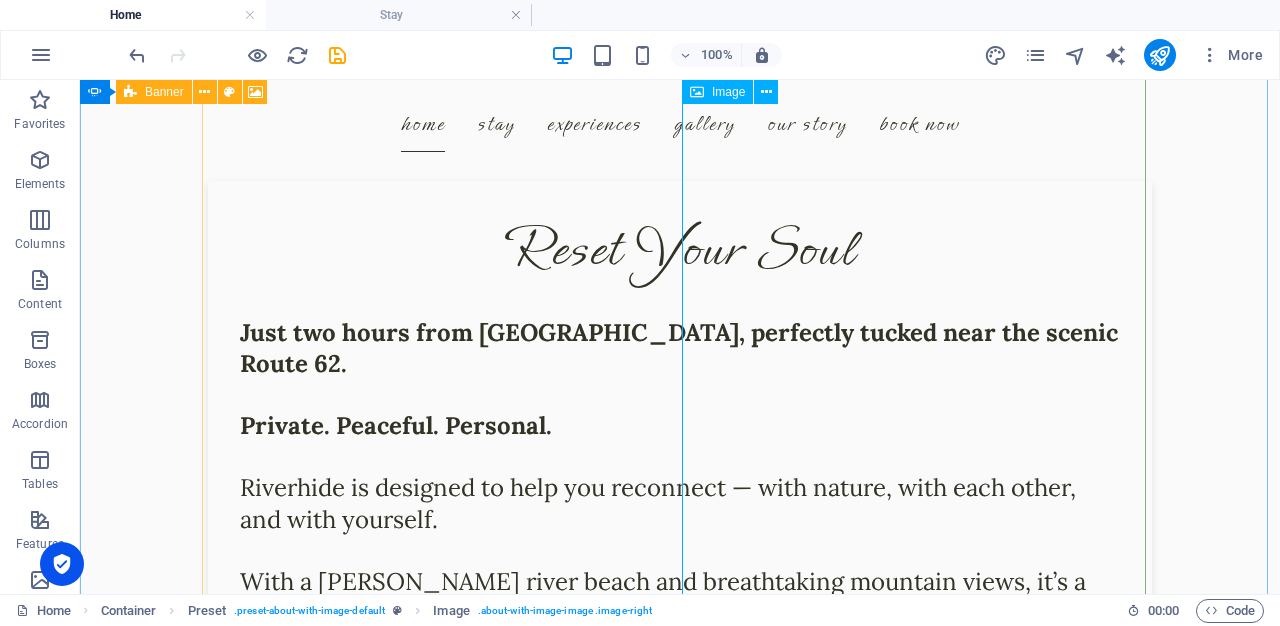 click at bounding box center [352, 718] 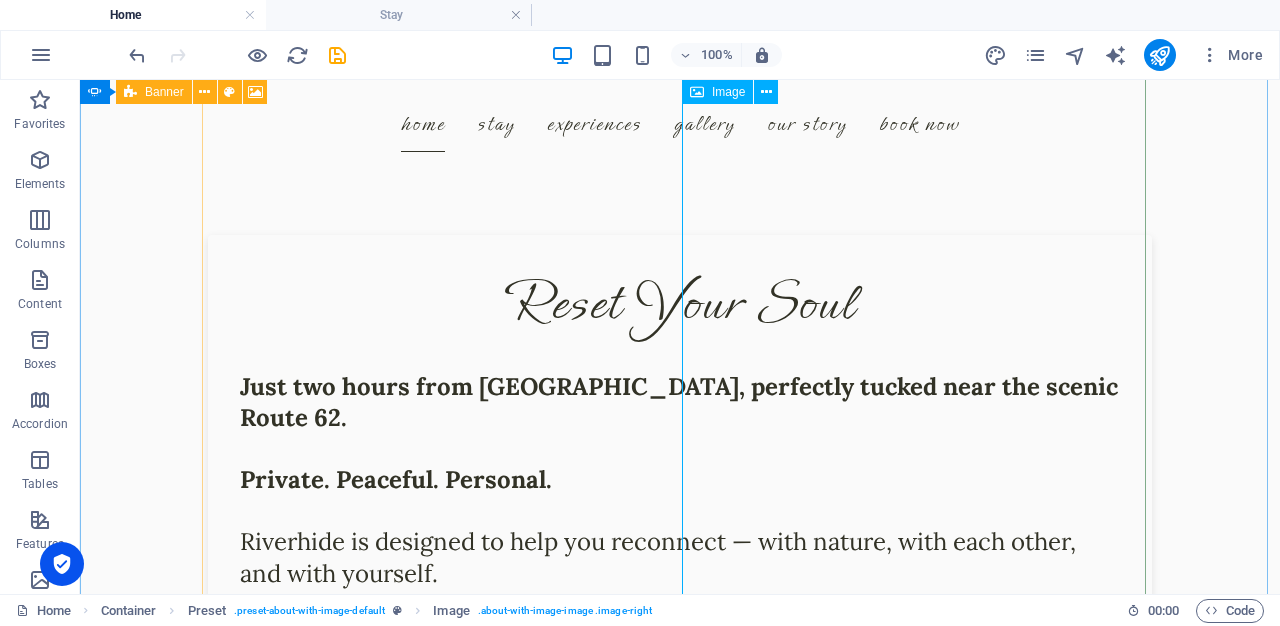 select on "%" 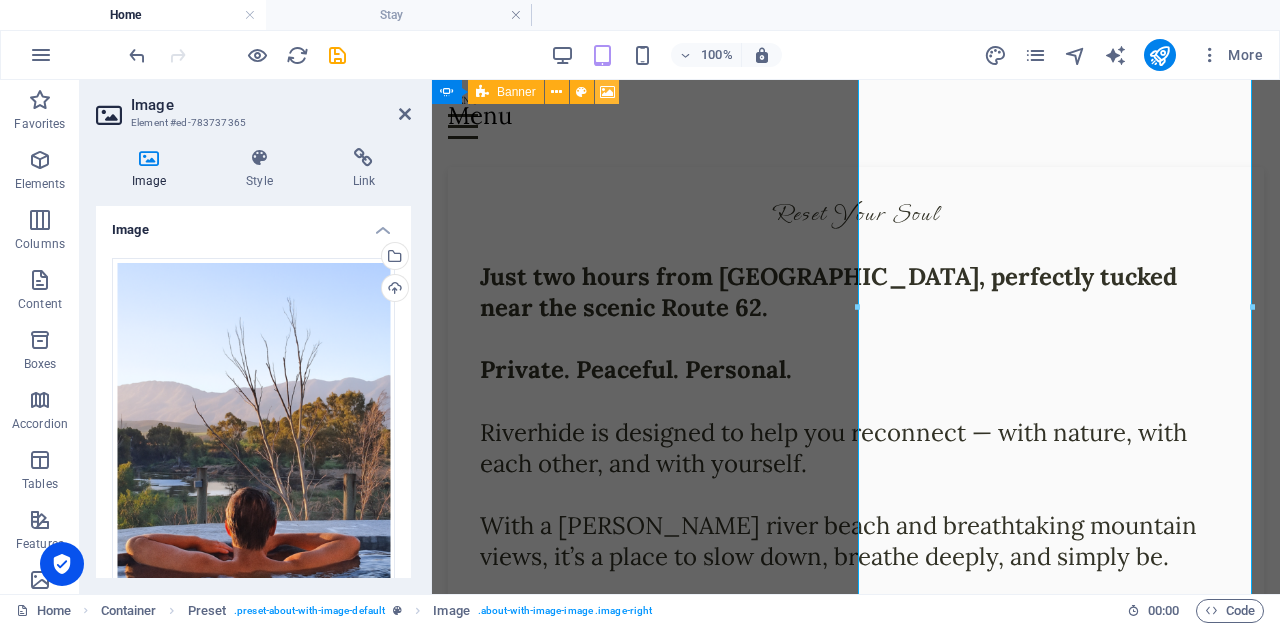 click at bounding box center (607, 92) 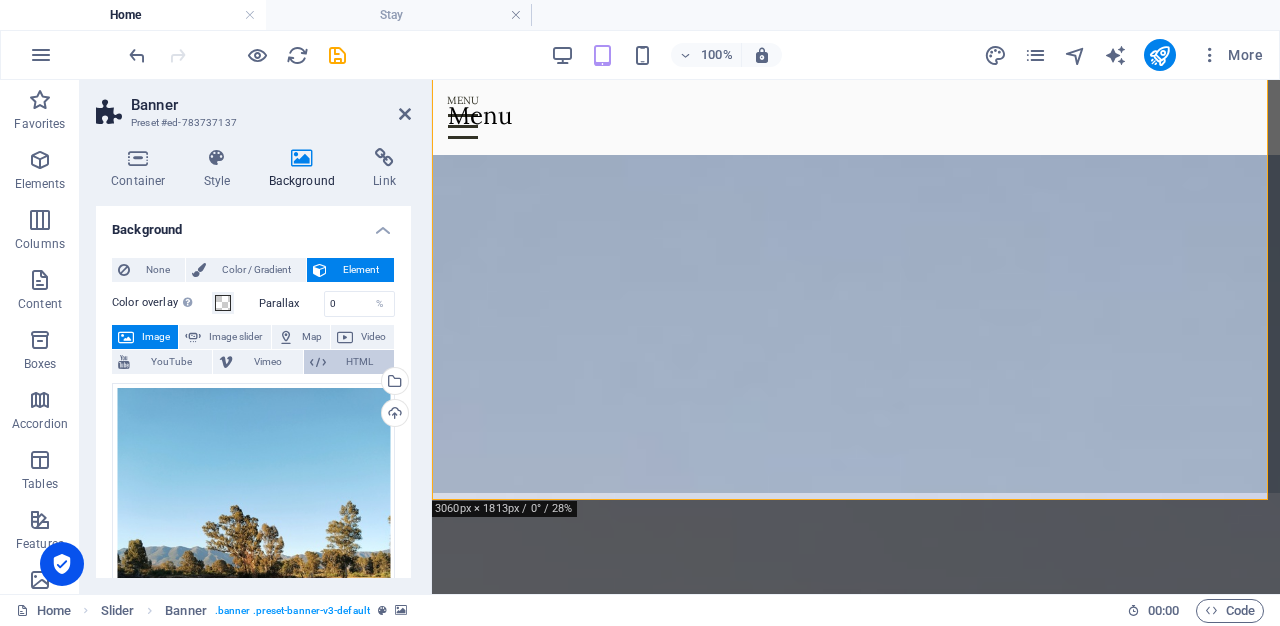 scroll, scrollTop: 480, scrollLeft: 0, axis: vertical 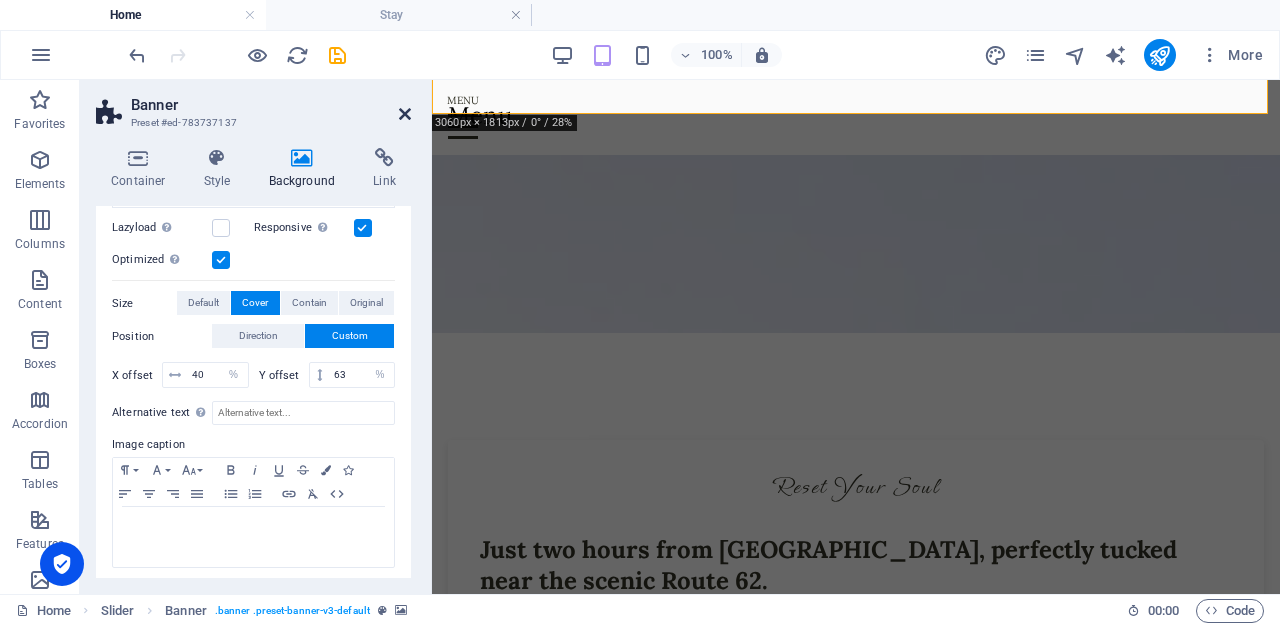 click at bounding box center (405, 114) 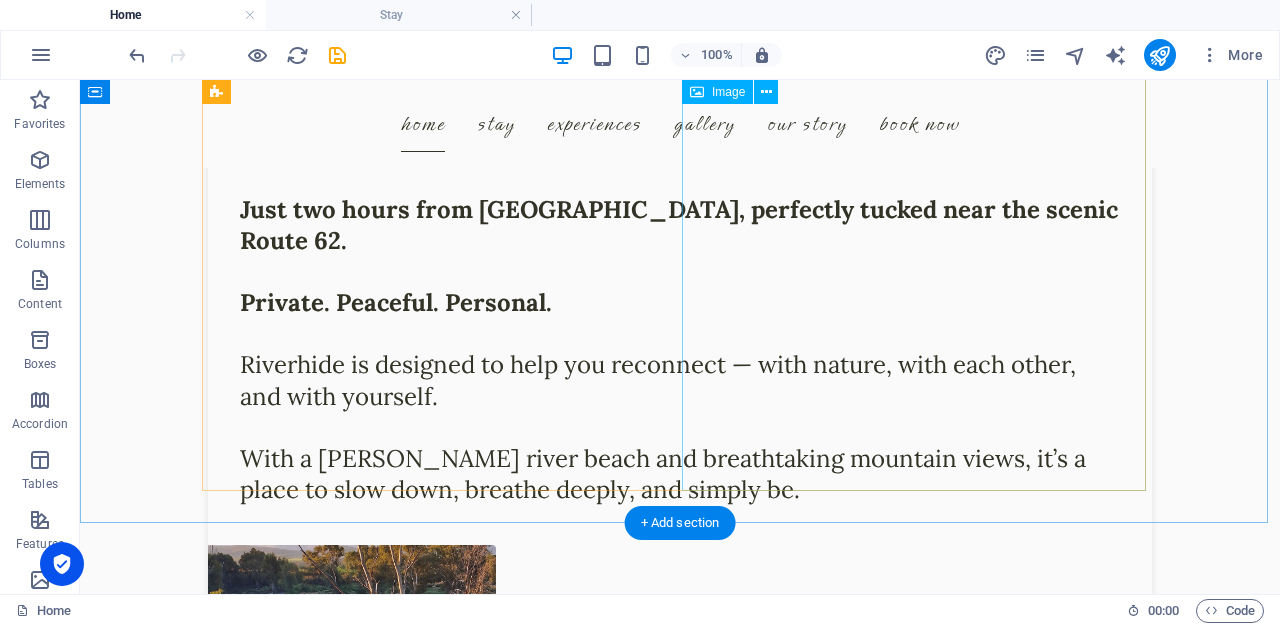 click at bounding box center (352, 595) 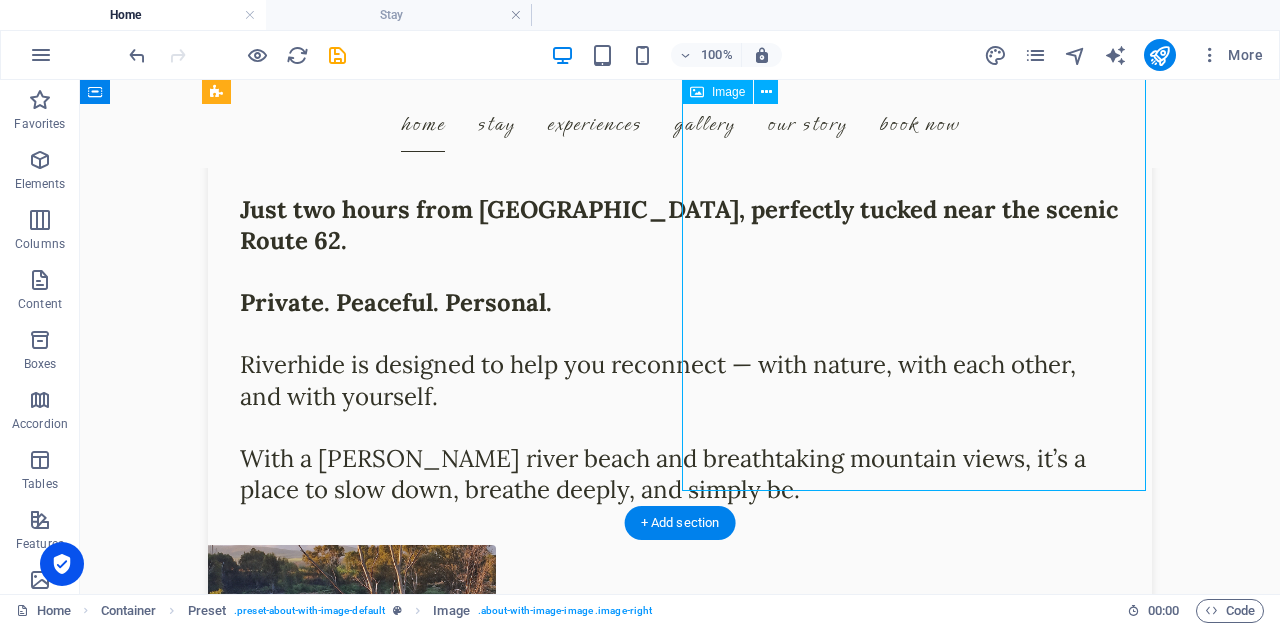 click at bounding box center [352, 595] 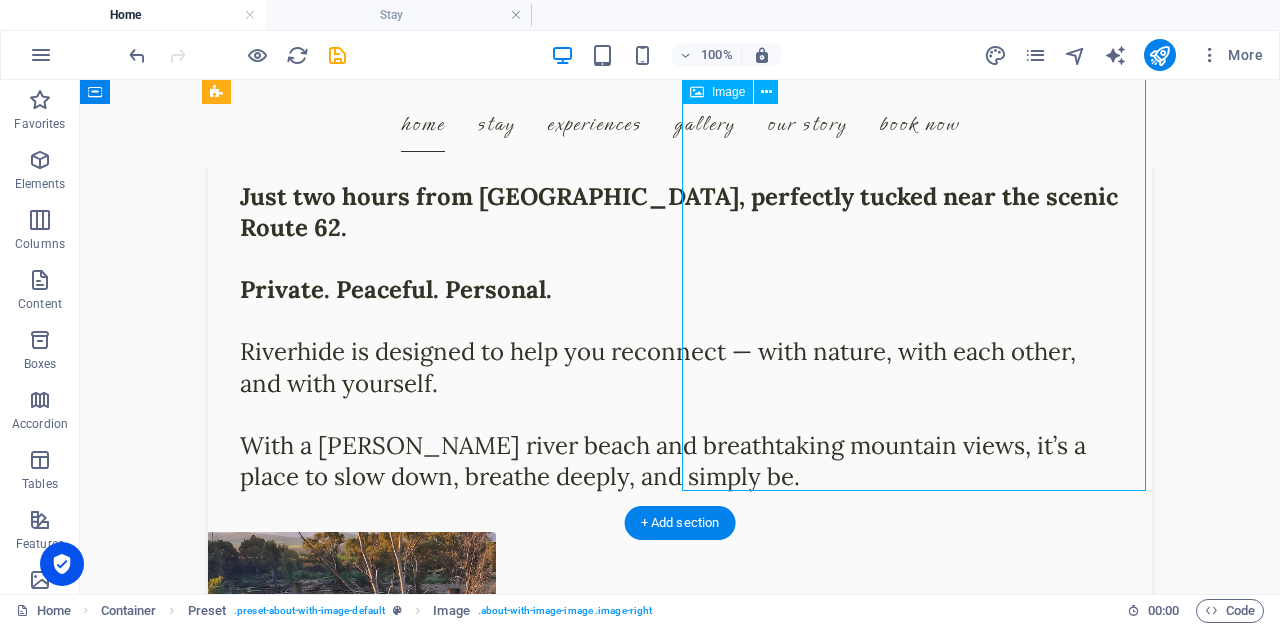 scroll, scrollTop: 832, scrollLeft: 0, axis: vertical 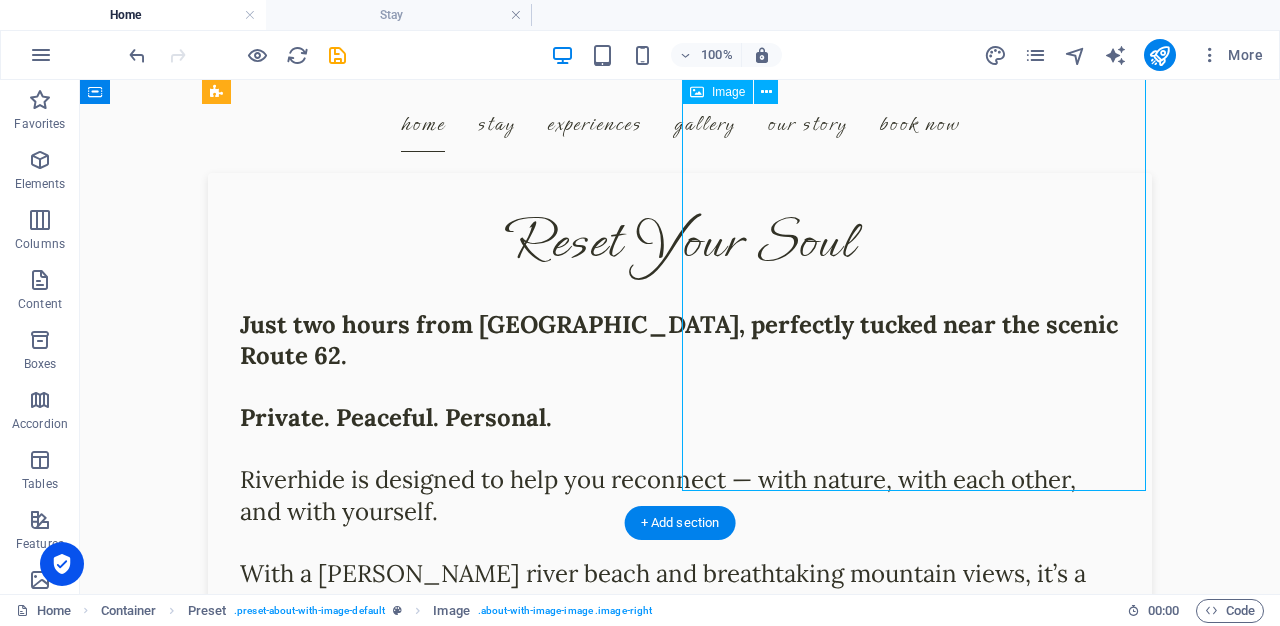 select on "%" 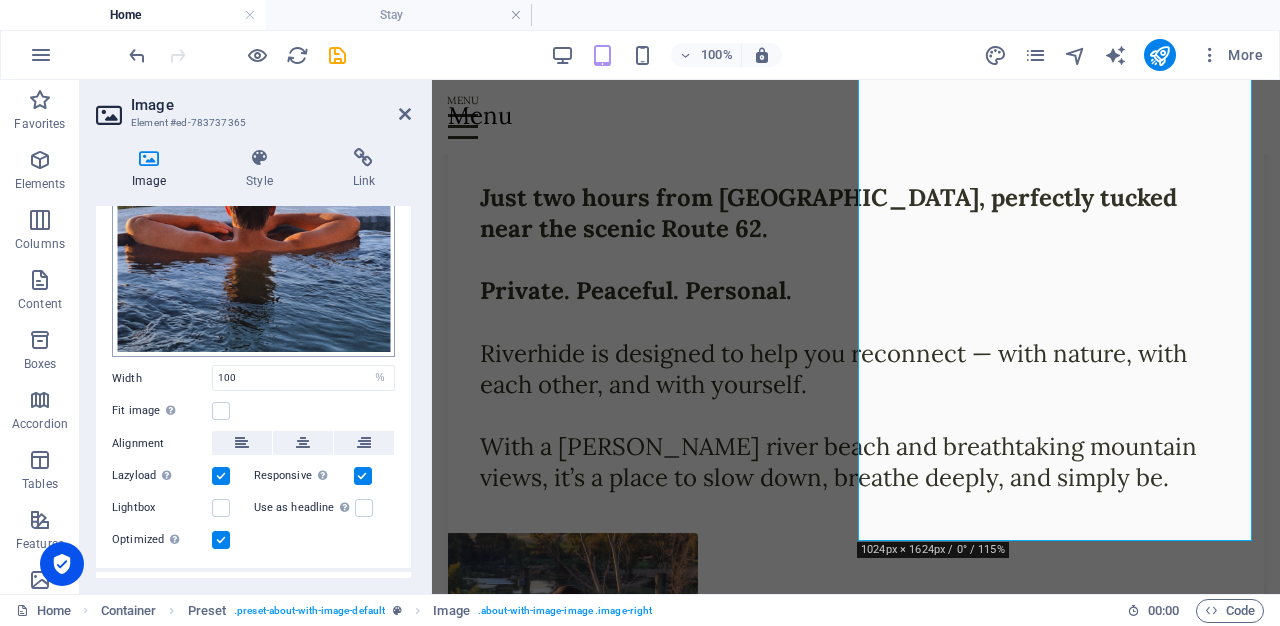 scroll, scrollTop: 400, scrollLeft: 0, axis: vertical 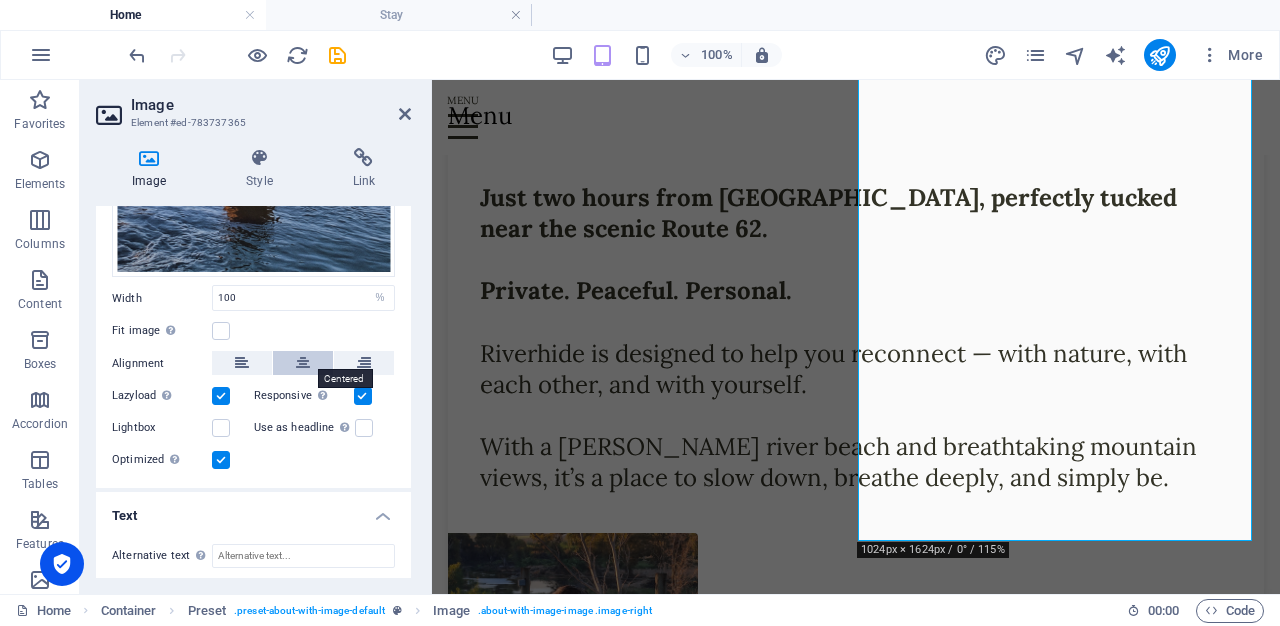 click at bounding box center [303, 363] 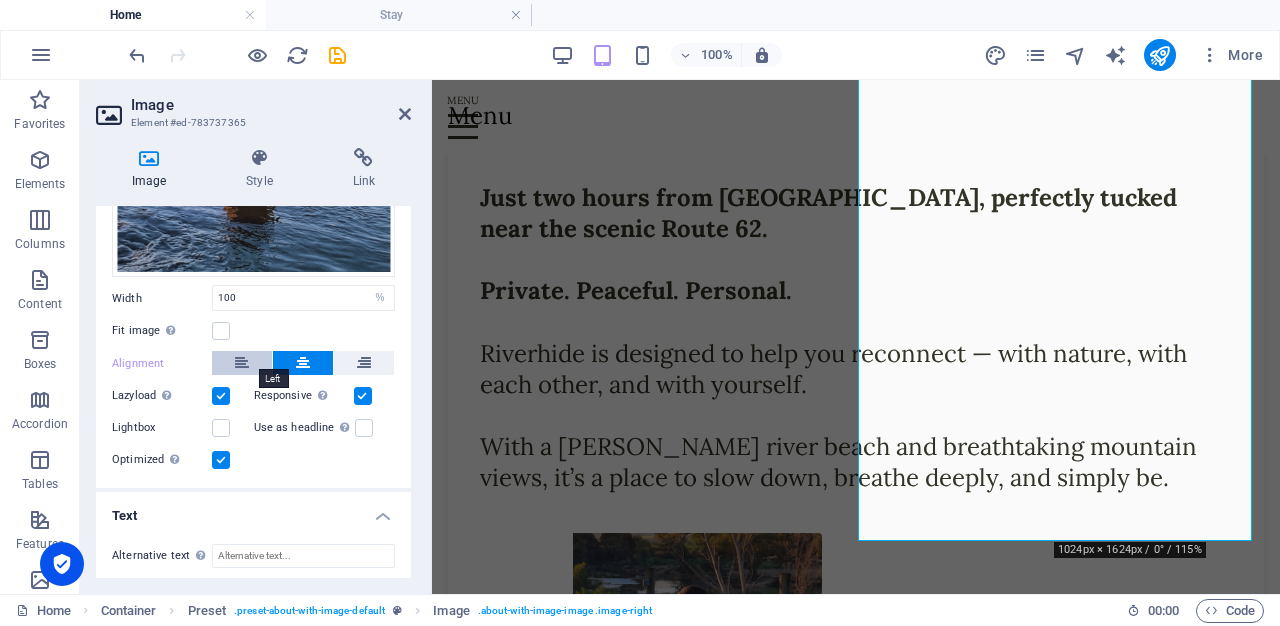 click at bounding box center (242, 363) 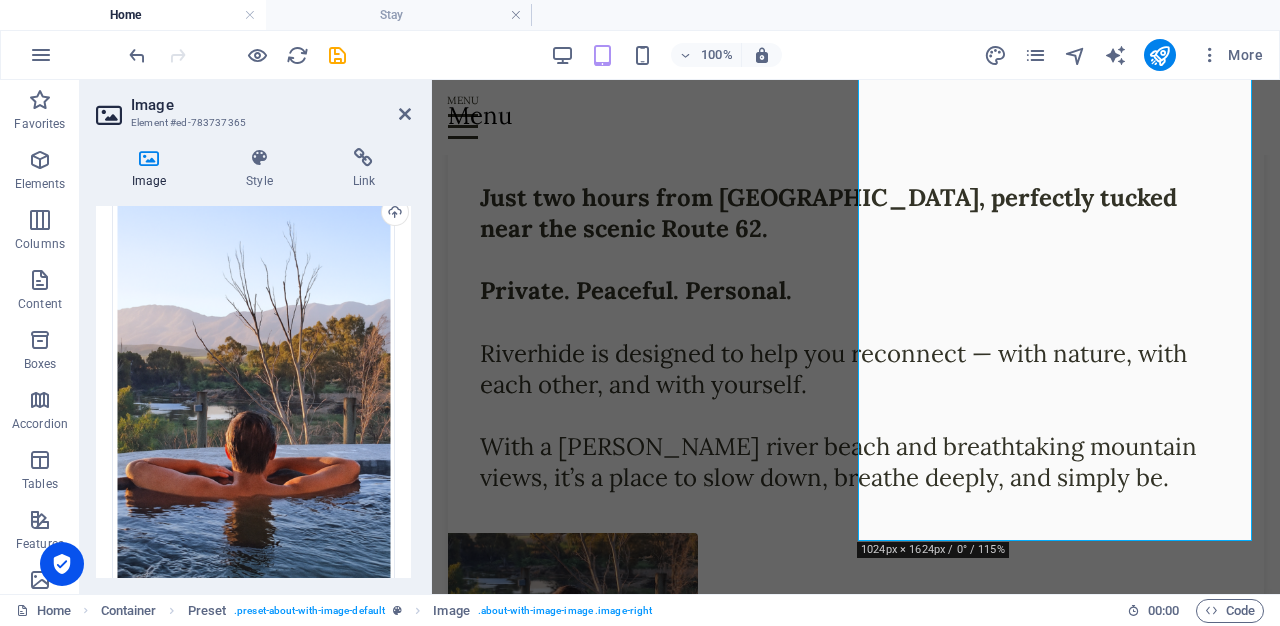 scroll, scrollTop: 0, scrollLeft: 0, axis: both 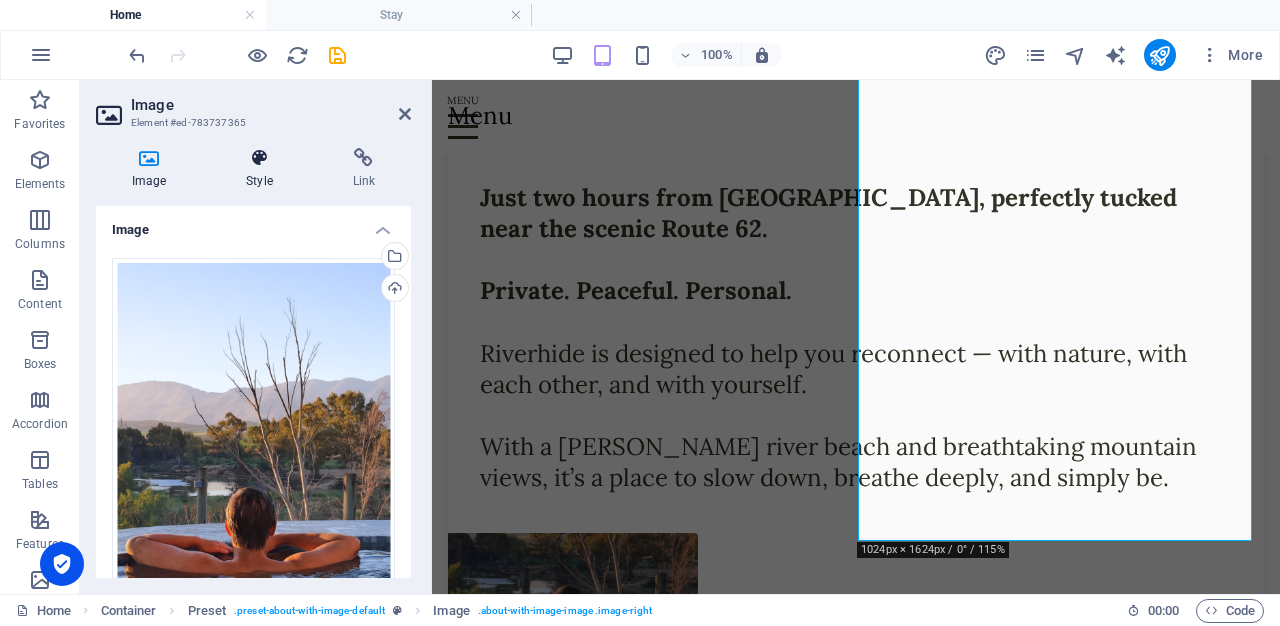 click on "Style" at bounding box center [263, 169] 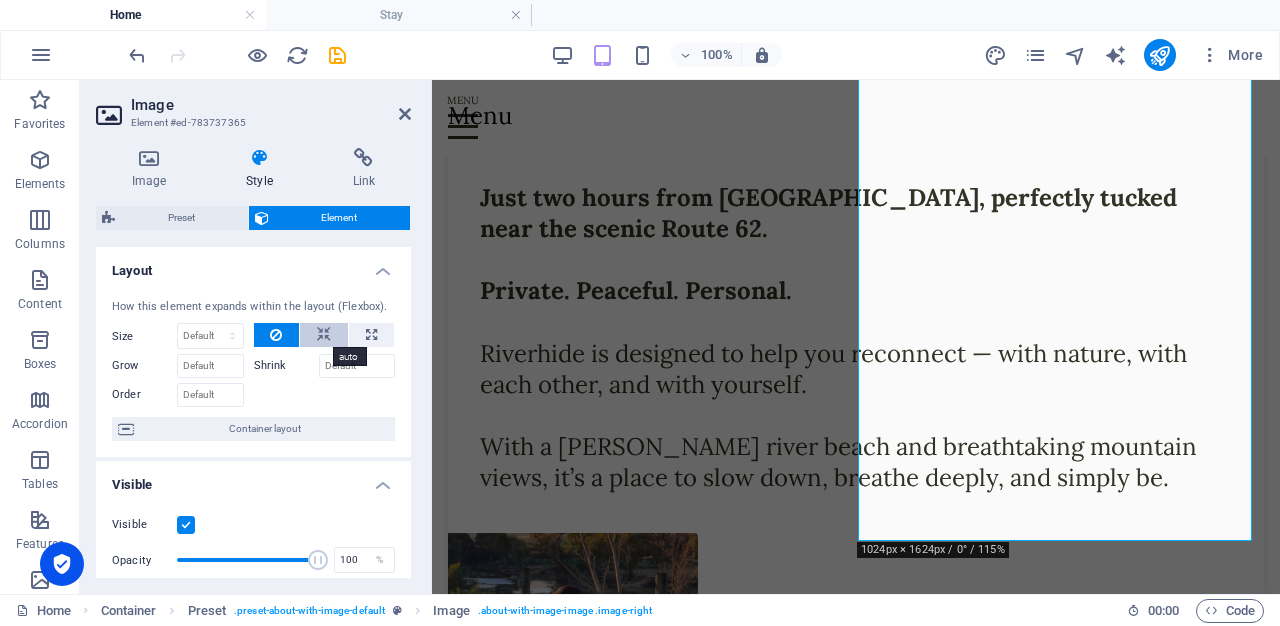 click at bounding box center [324, 335] 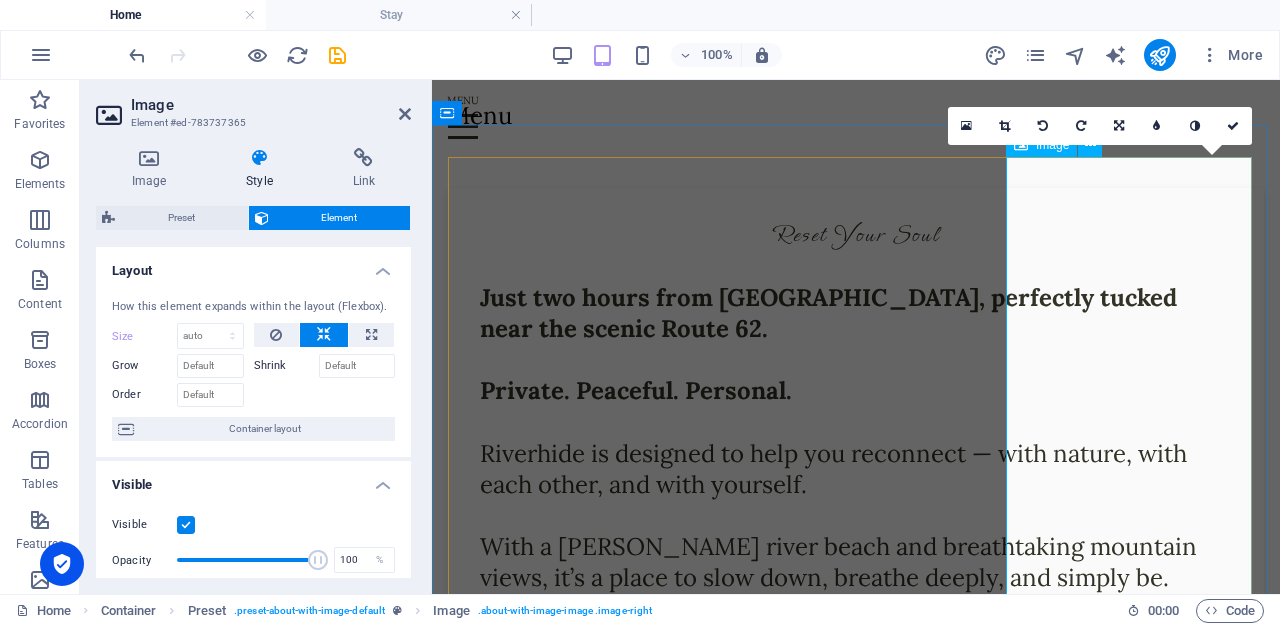 scroll, scrollTop: 752, scrollLeft: 0, axis: vertical 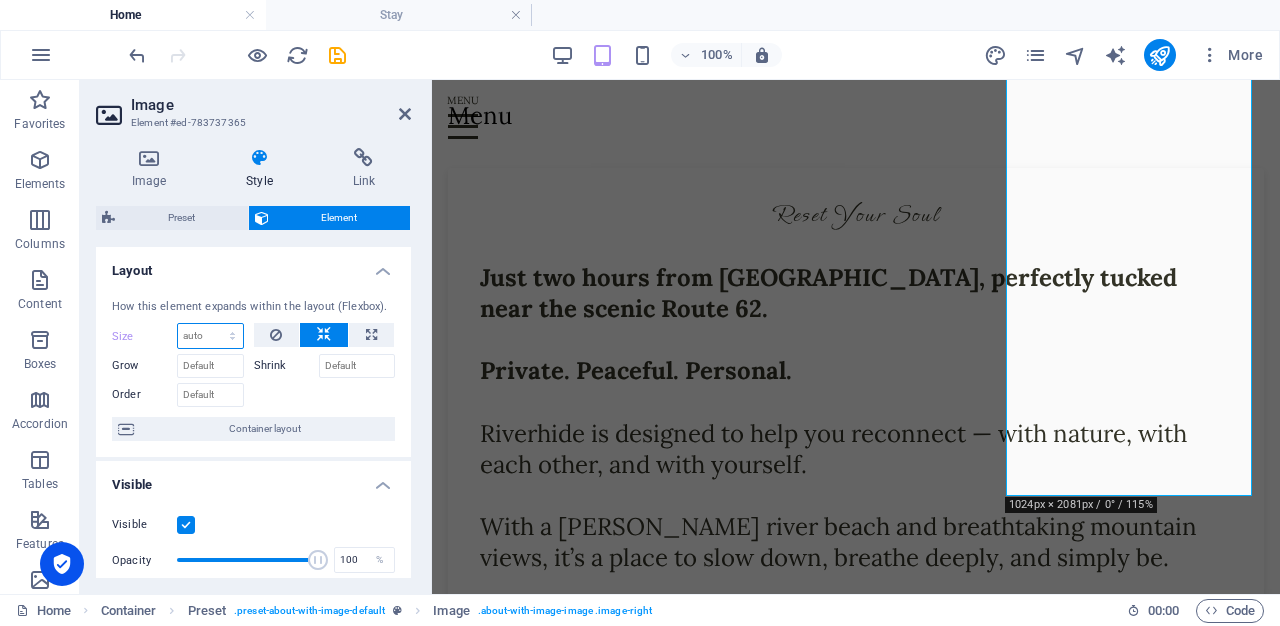 click on "Default auto px % 1/1 1/2 1/3 1/4 1/5 1/6 1/7 1/8 1/9 1/10" at bounding box center [210, 336] 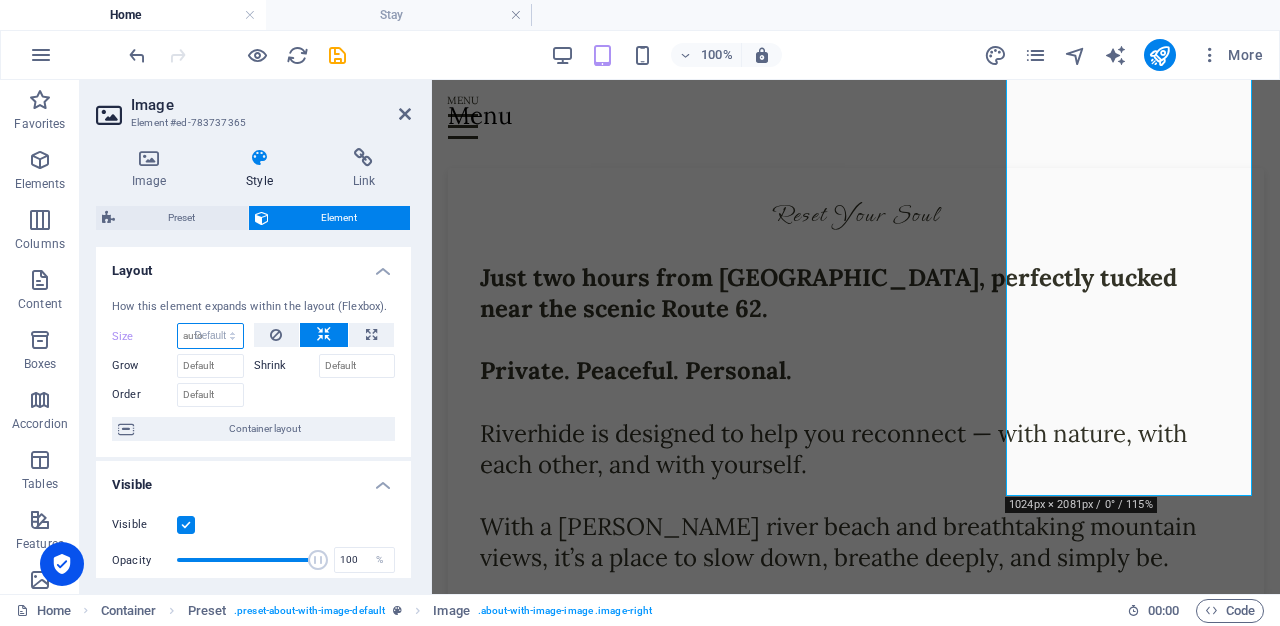 click on "Default auto px % 1/1 1/2 1/3 1/4 1/5 1/6 1/7 1/8 1/9 1/10" at bounding box center [210, 336] 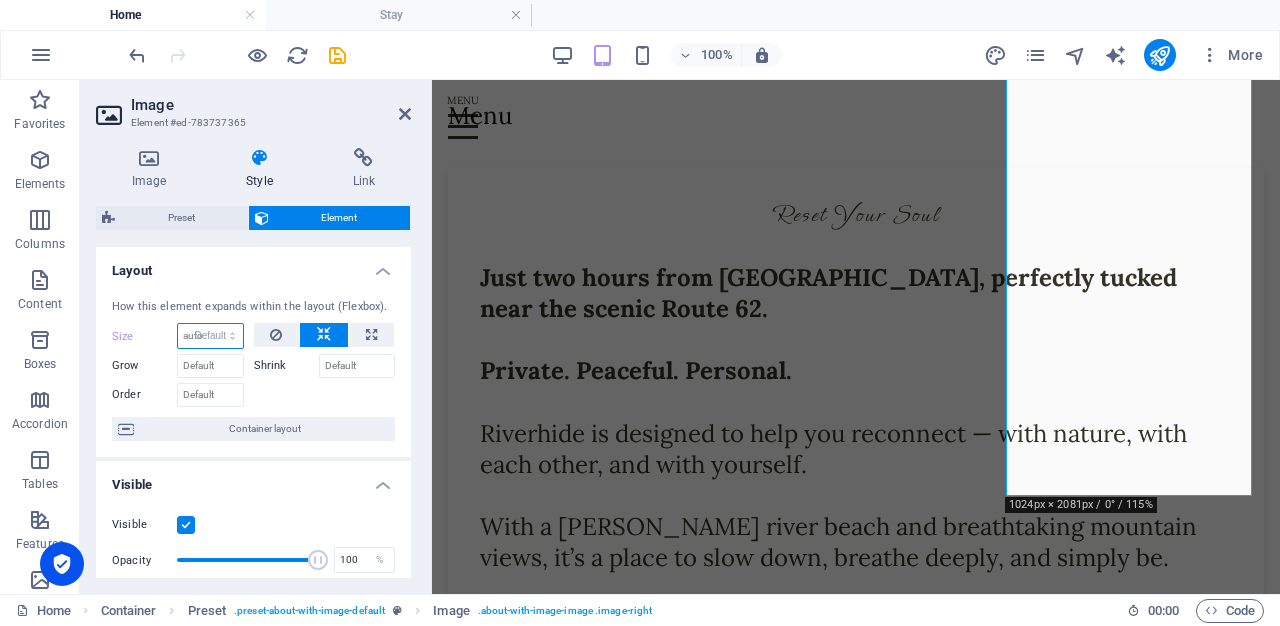select on "DISABLED_OPTION_VALUE" 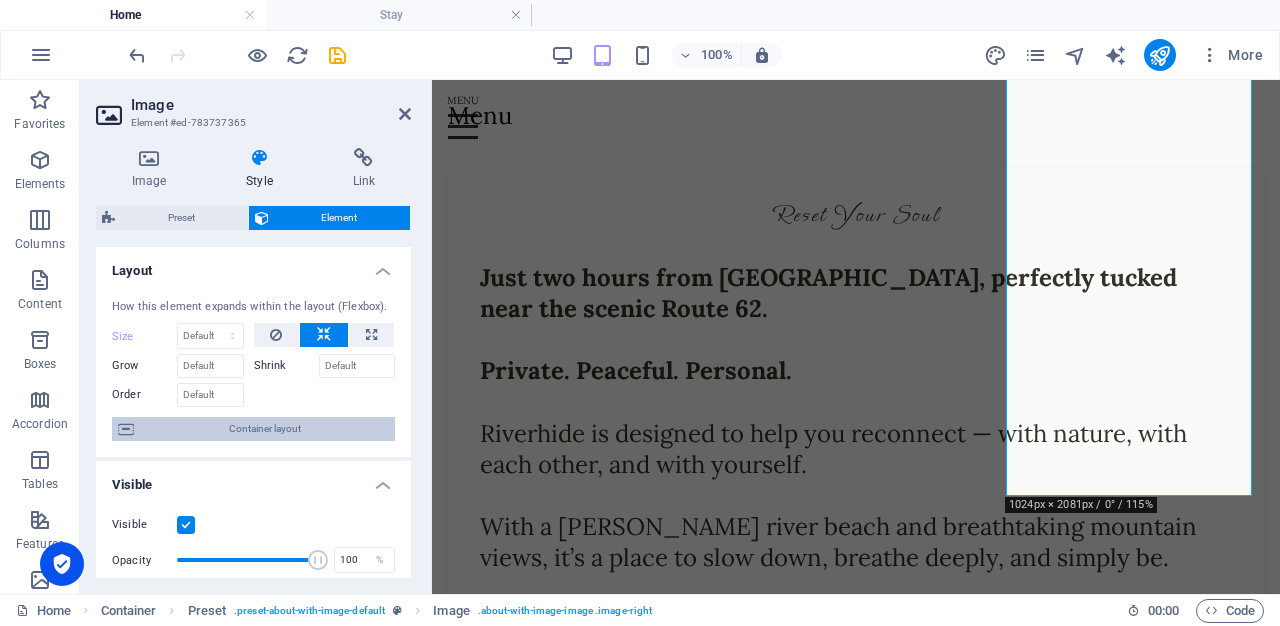click on "Container layout" at bounding box center (264, 429) 